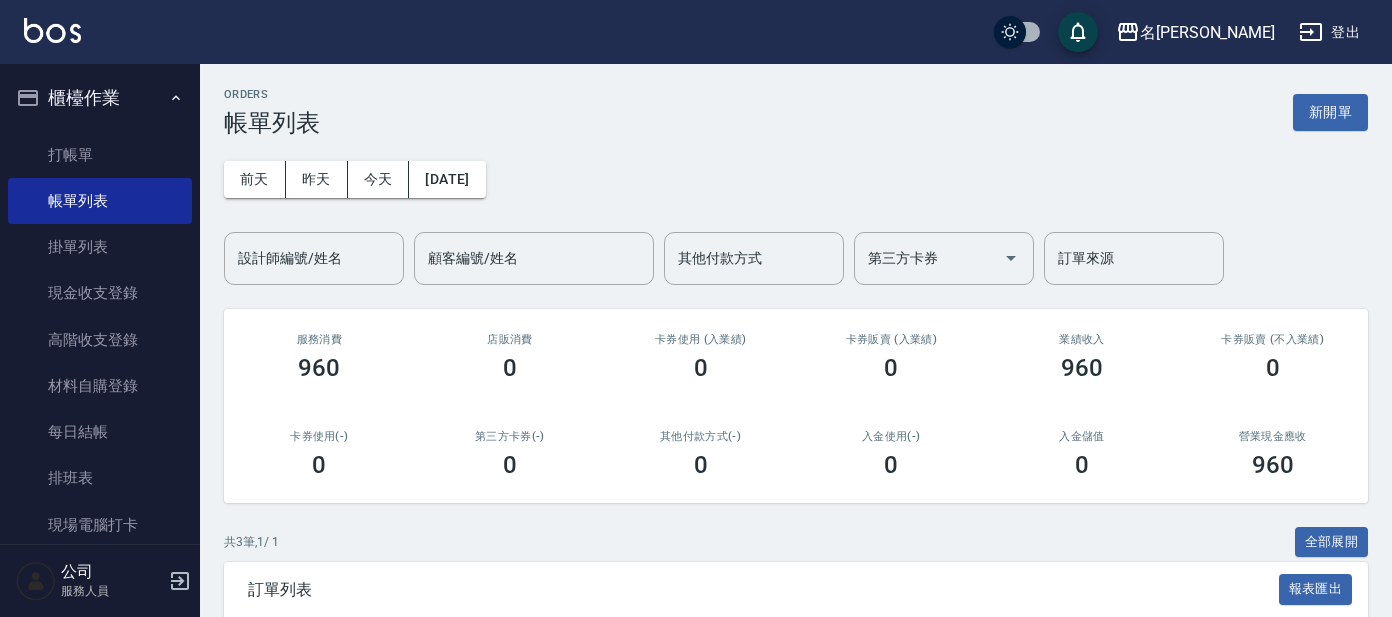 scroll, scrollTop: 288, scrollLeft: 0, axis: vertical 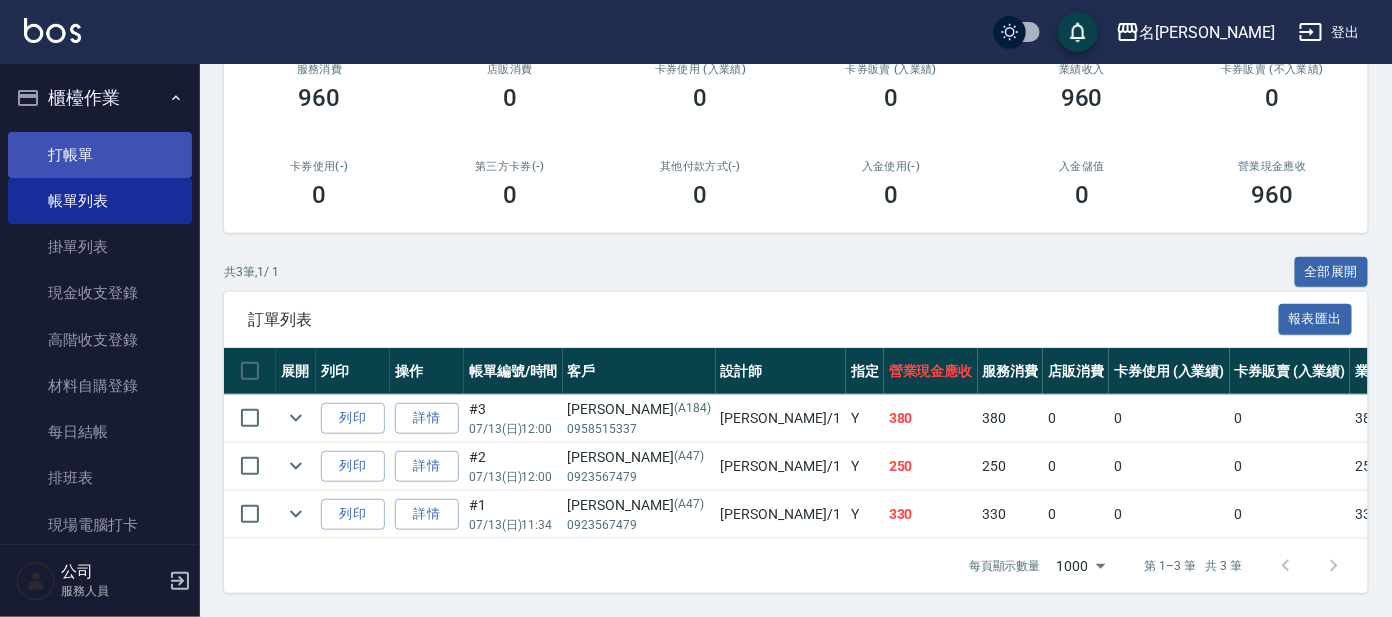 click on "打帳單" at bounding box center (100, 155) 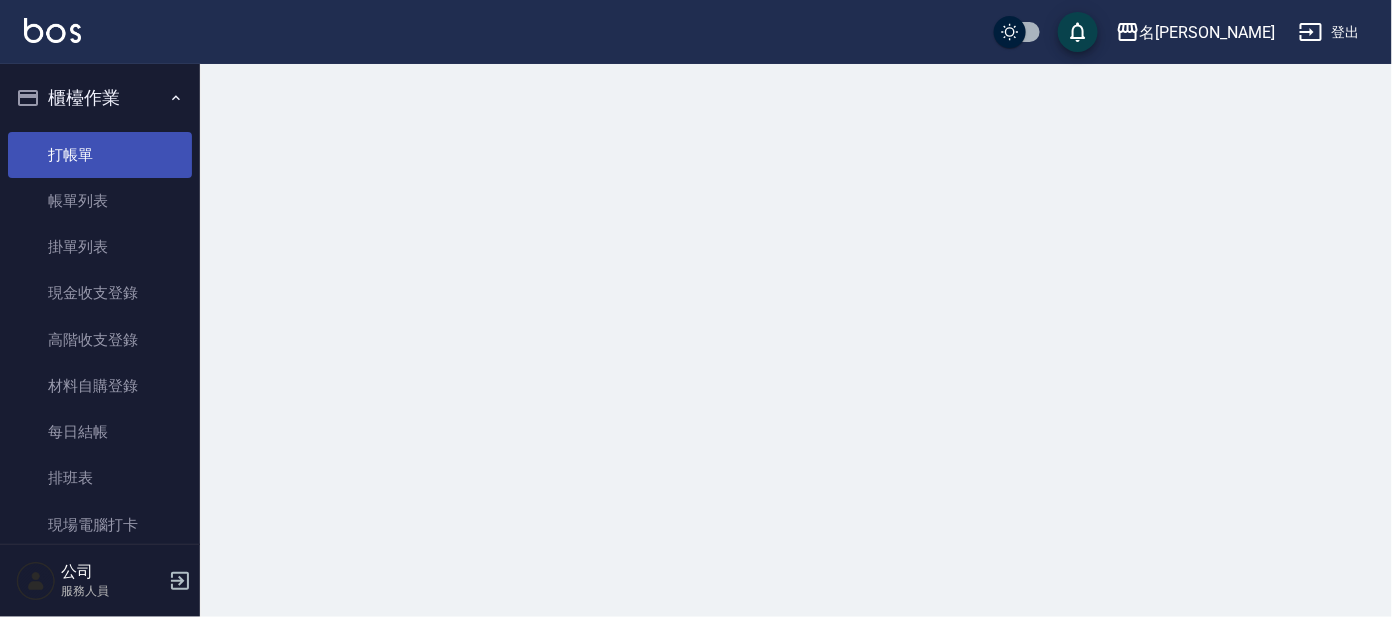scroll, scrollTop: 0, scrollLeft: 0, axis: both 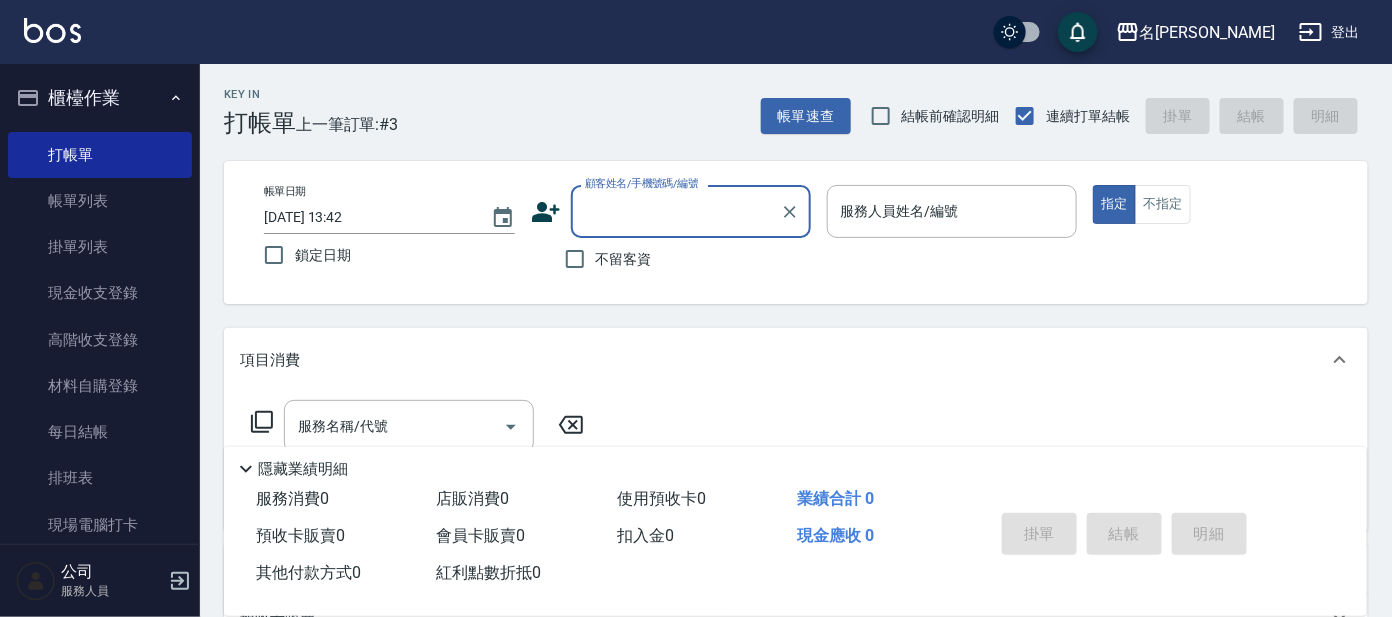 click on "顧客姓名/手機號碼/編號" at bounding box center (676, 211) 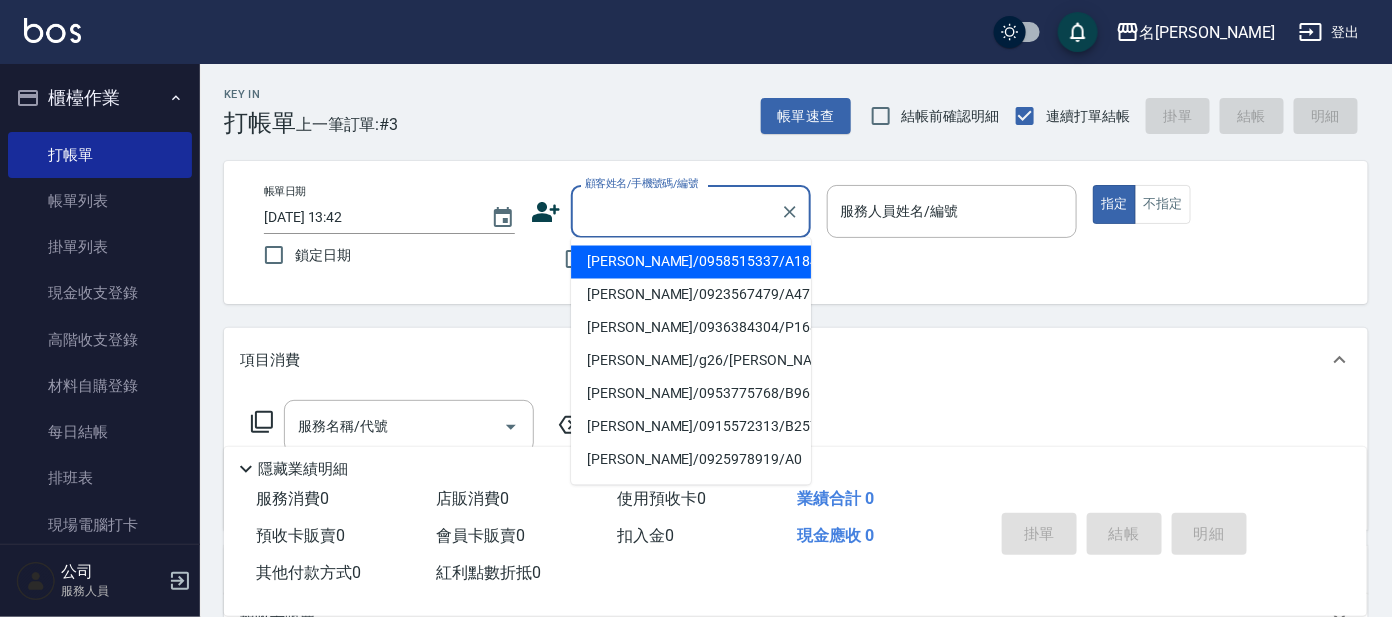 click on "Key In 打帳單 上一筆訂單:#3 帳單速查 結帳前確認明細 連續打單結帳 掛單 結帳 明細 帳單日期 [DATE] 13:42 鎖定日期 顧客姓名/手機號碼/編號 顧客姓名/手機號碼/編號 不留客資 服務人員姓名/編號 服務人員姓名/編號 指定 不指定 項目消費 服務名稱/代號 服務名稱/代號 店販銷售 服務人員姓名/編號 服務人員姓名/編號 商品代號/名稱 商品代號/名稱 預收卡販賣 卡券名稱/代號 卡券名稱/代號 使用預收卡 其他付款方式 其他付款方式 其他付款方式 備註及來源 備註 備註 訂單來源 ​ 訂單來源 隱藏業績明細 服務消費  0 店販消費  0 使用預收卡  0 業績合計   0 預收卡販賣  0 會員卡販賣  0 扣入金  0 現金應收   0 其他付款方式  0 紅利點數折抵  0 掛單 結帳 明細" at bounding box center [796, 519] 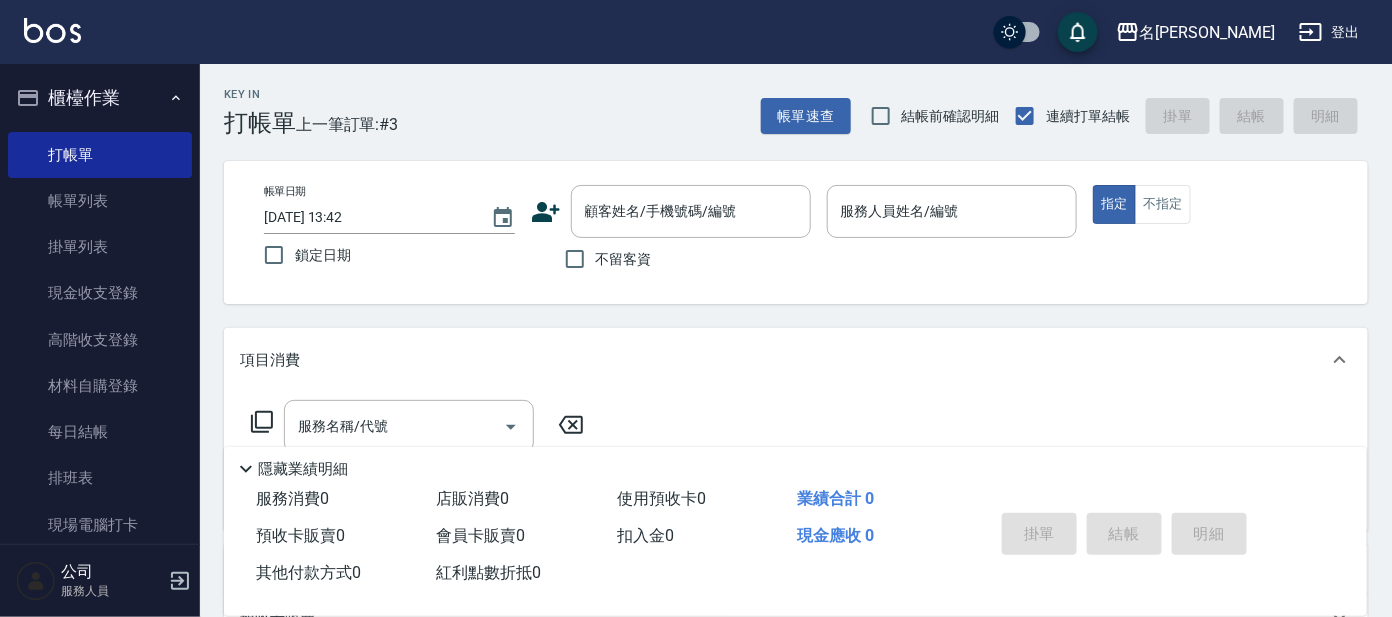 click on "帳單日期 [DATE] 13:42 鎖定日期 顧客姓名/手機號碼/編號 顧客姓名/手機號碼/編號 不留客資 服務人員姓名/編號 服務人員姓名/編號 指定 不指定" at bounding box center (796, 232) 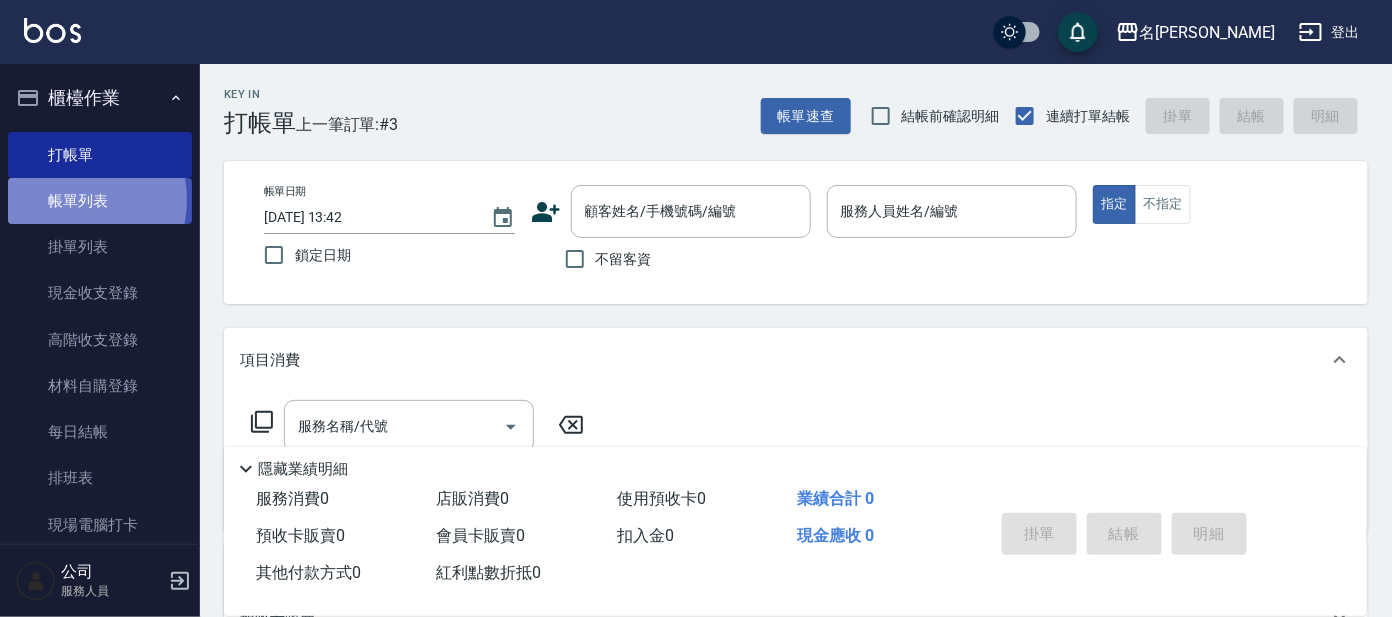 click on "帳單列表" at bounding box center [100, 201] 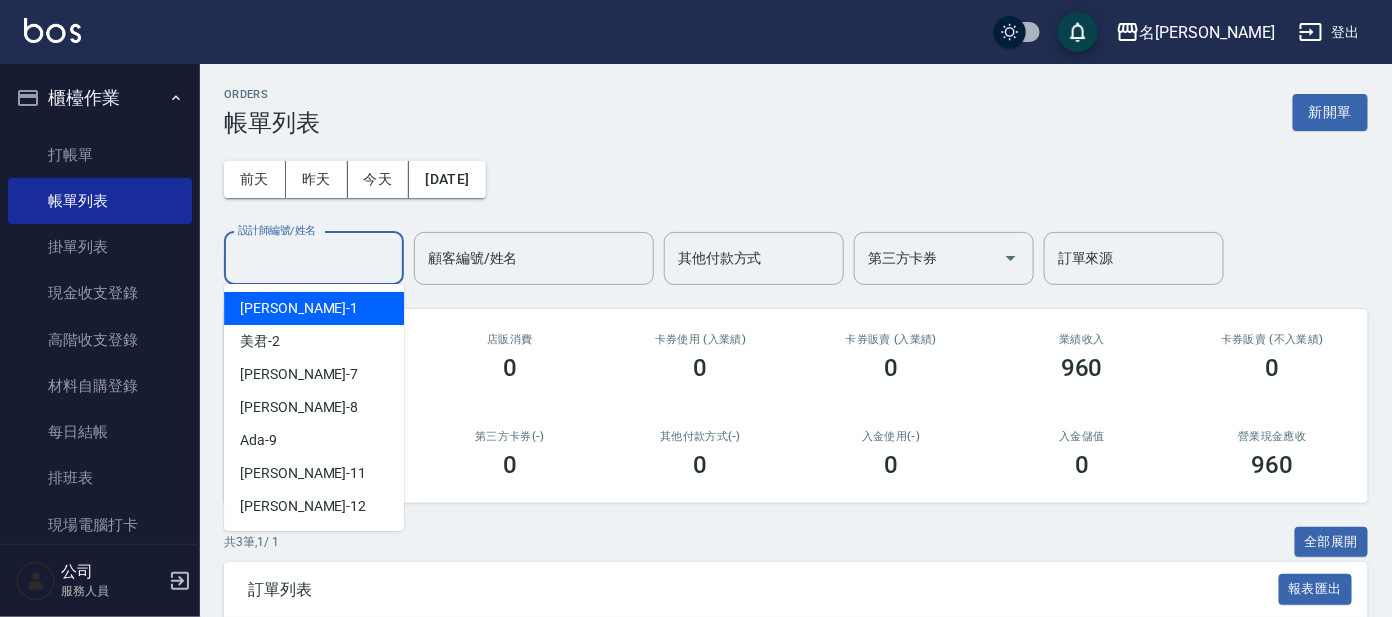 click on "設計師編號/姓名" at bounding box center [314, 258] 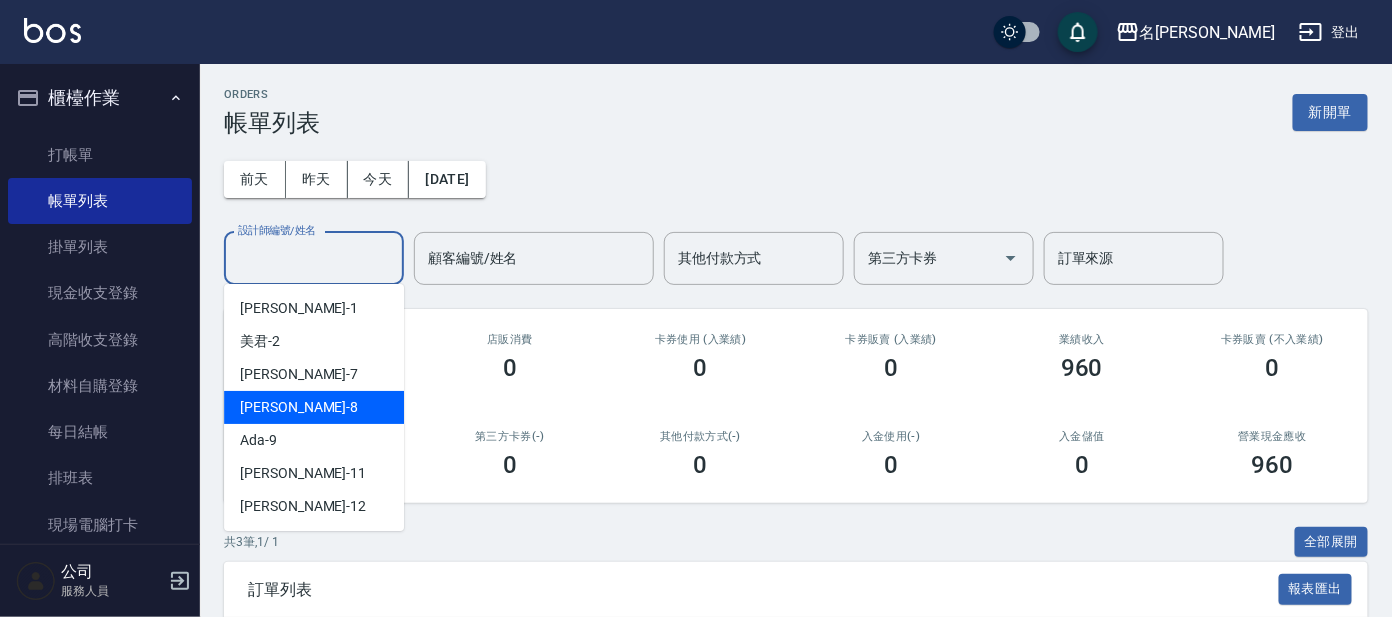 click on "[PERSON_NAME] -8" at bounding box center [299, 407] 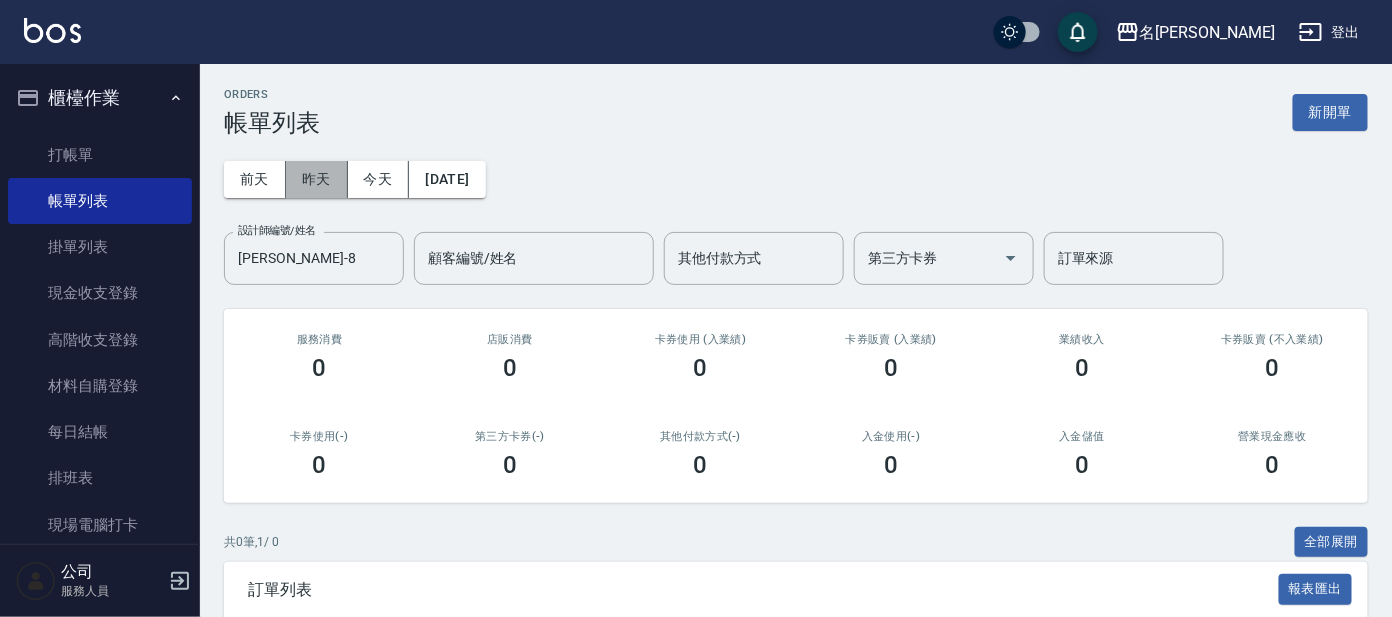 click on "昨天" at bounding box center [317, 179] 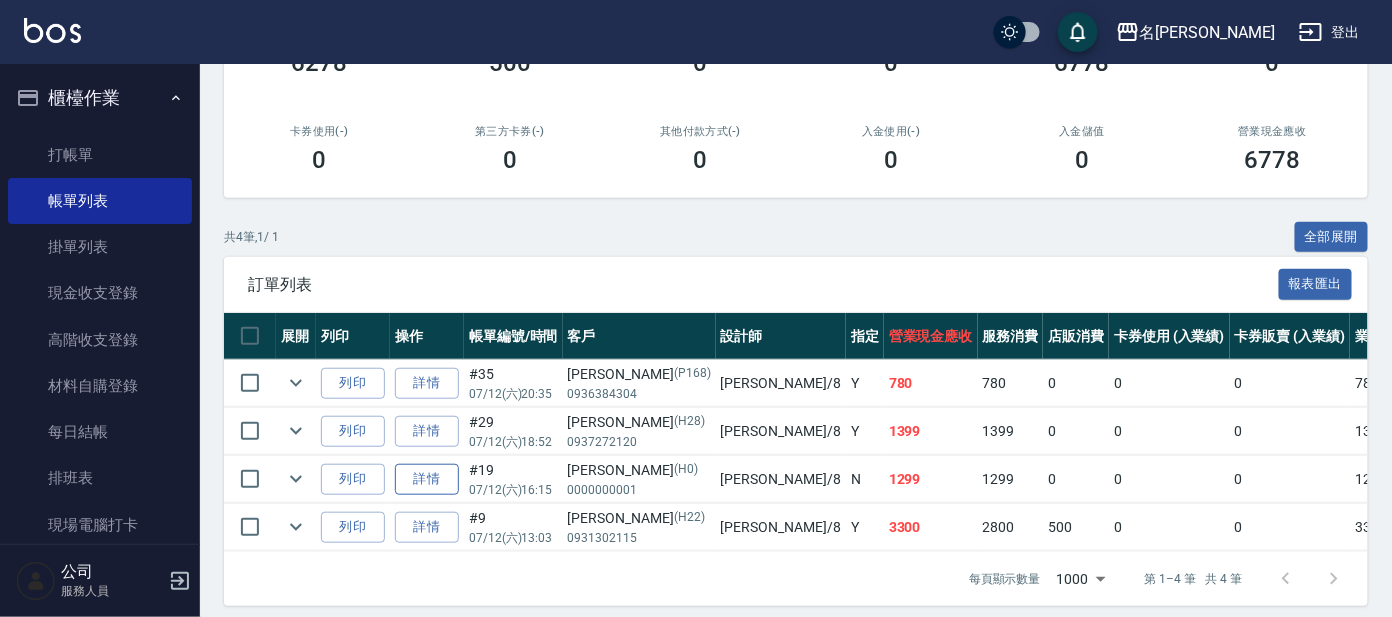 scroll, scrollTop: 335, scrollLeft: 0, axis: vertical 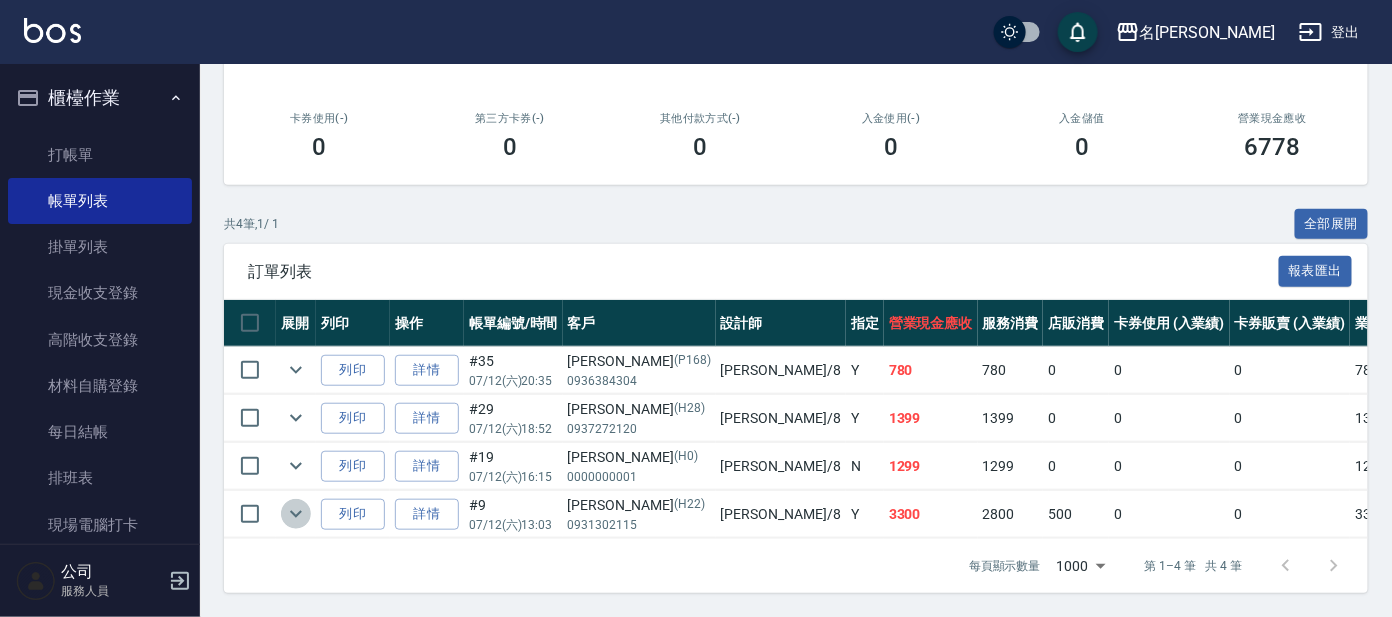 click 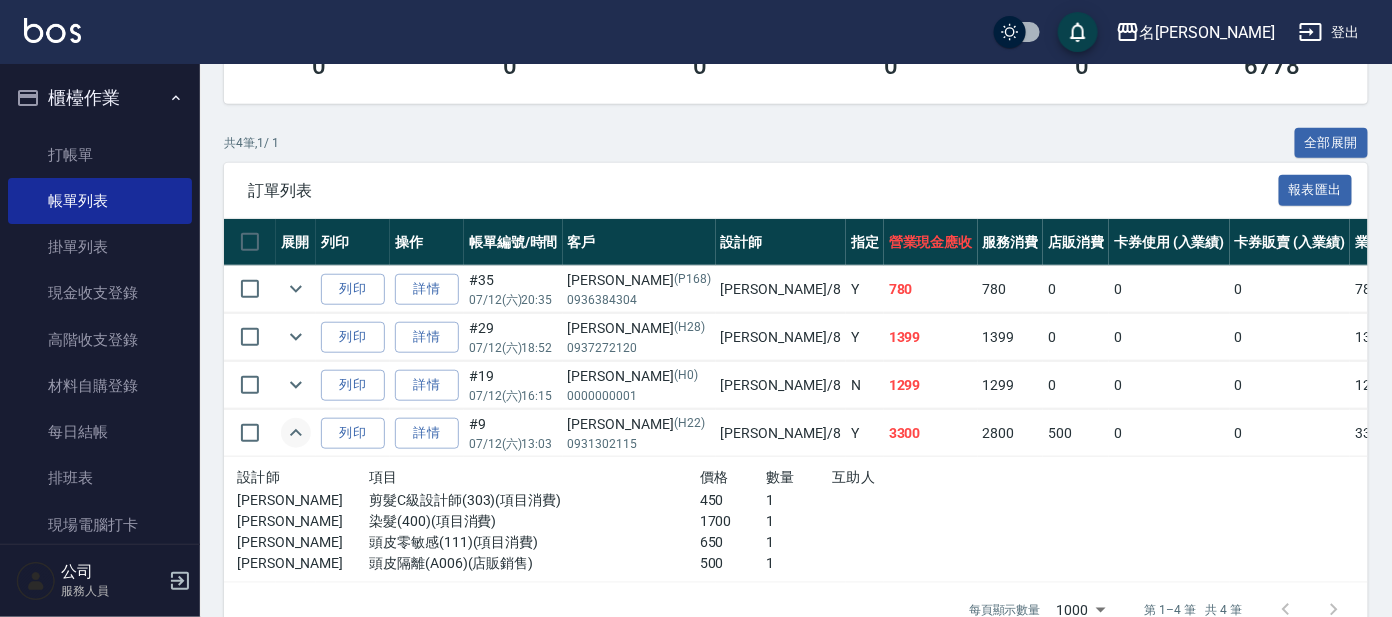 scroll, scrollTop: 459, scrollLeft: 0, axis: vertical 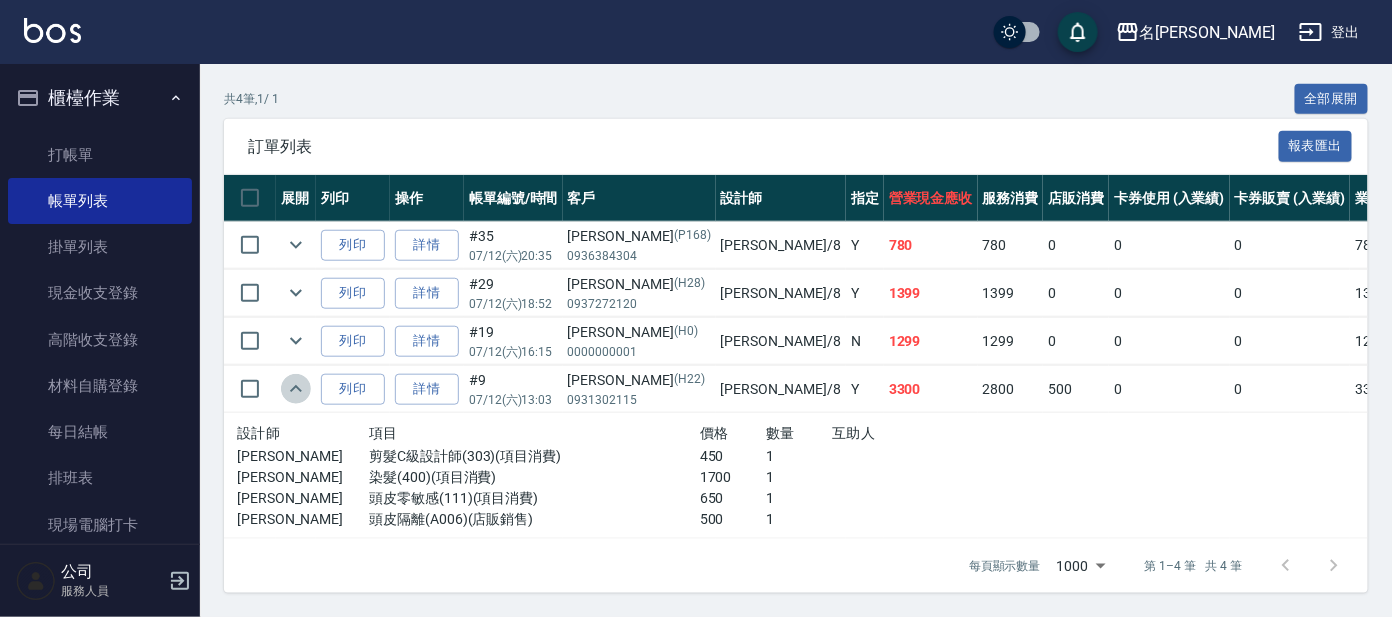 click 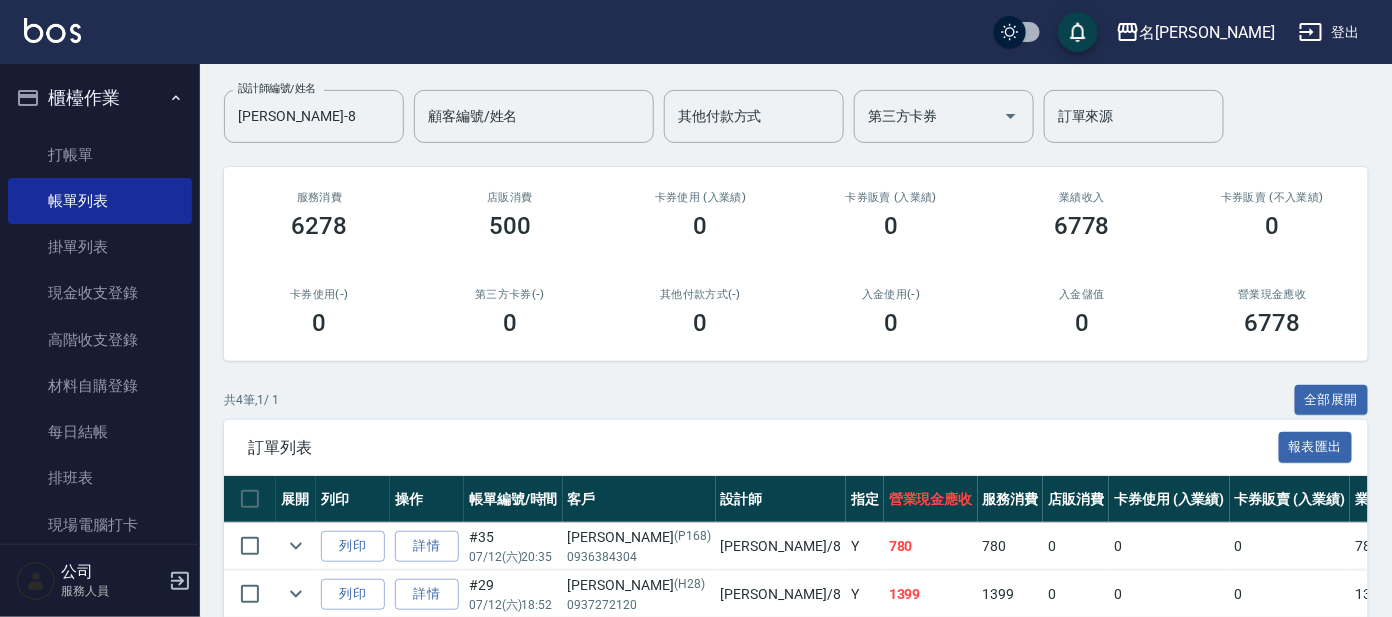 scroll, scrollTop: 0, scrollLeft: 0, axis: both 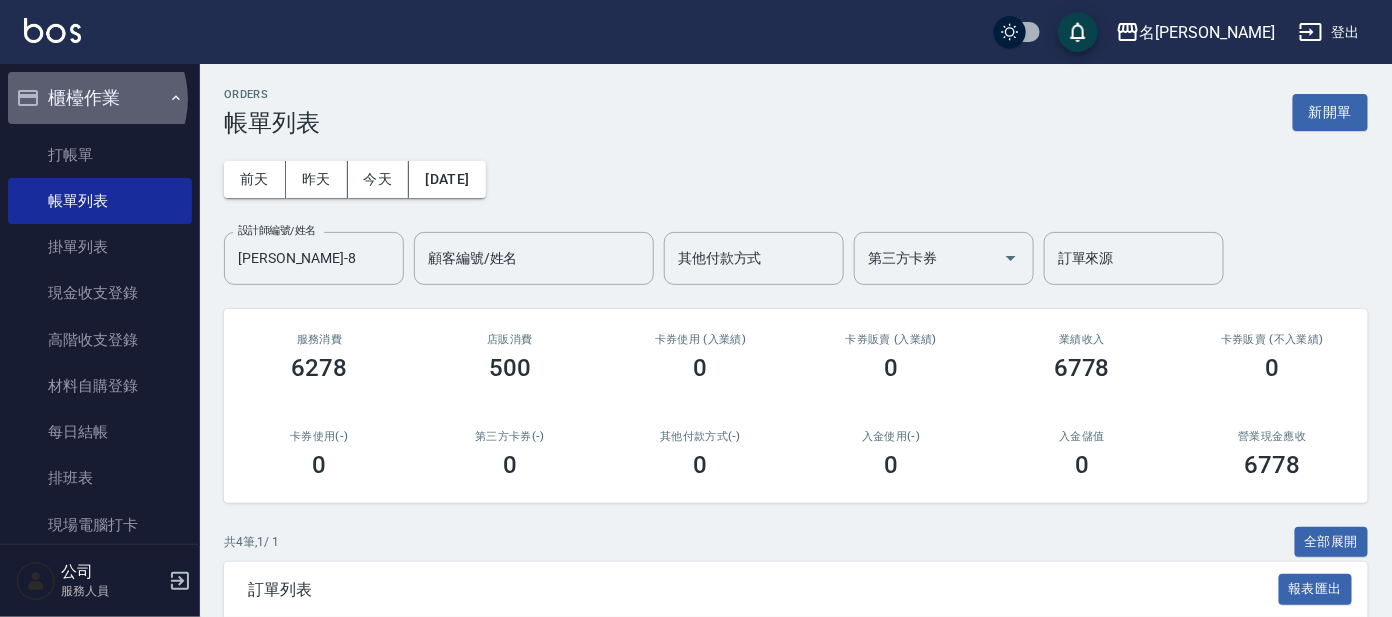 click on "櫃檯作業" at bounding box center (100, 98) 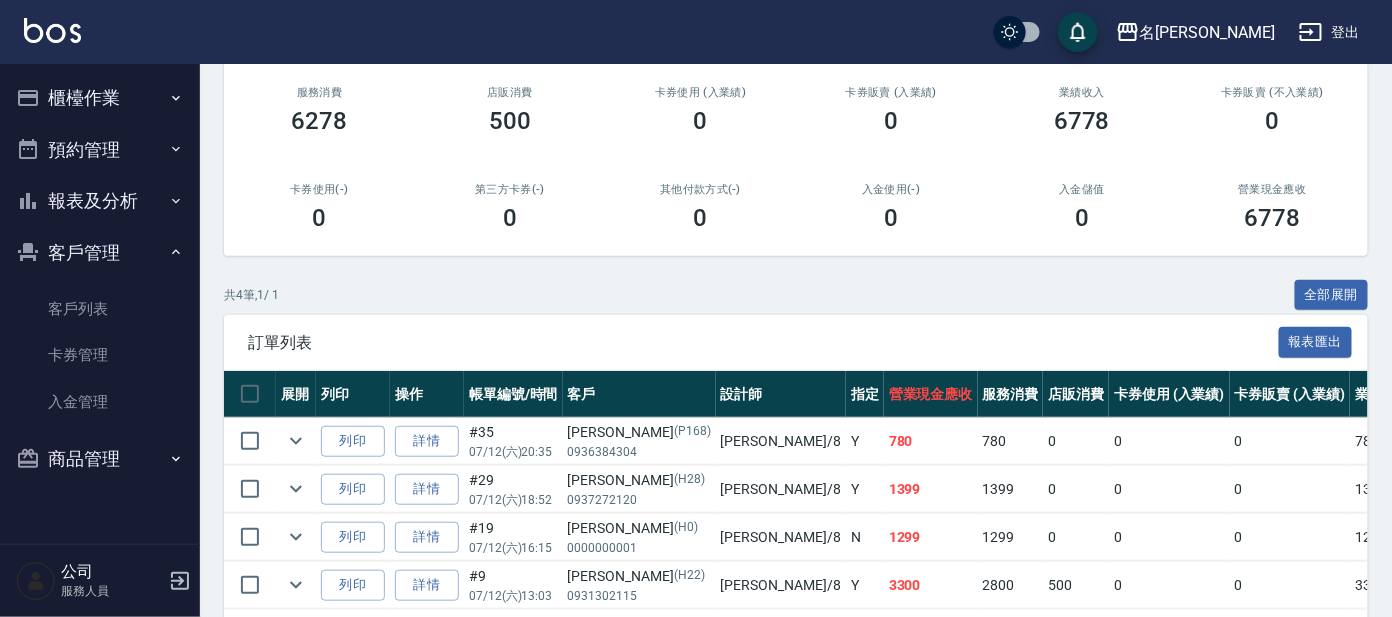 scroll, scrollTop: 249, scrollLeft: 0, axis: vertical 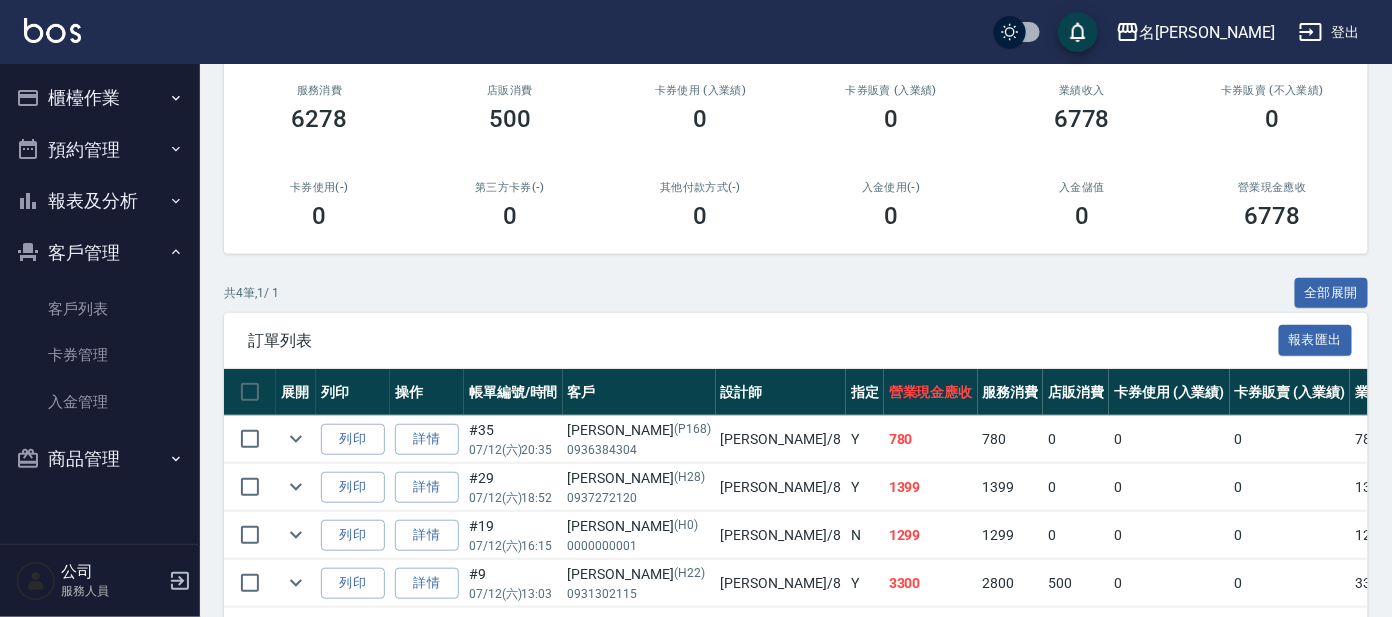 click on "客戶管理" at bounding box center (100, 253) 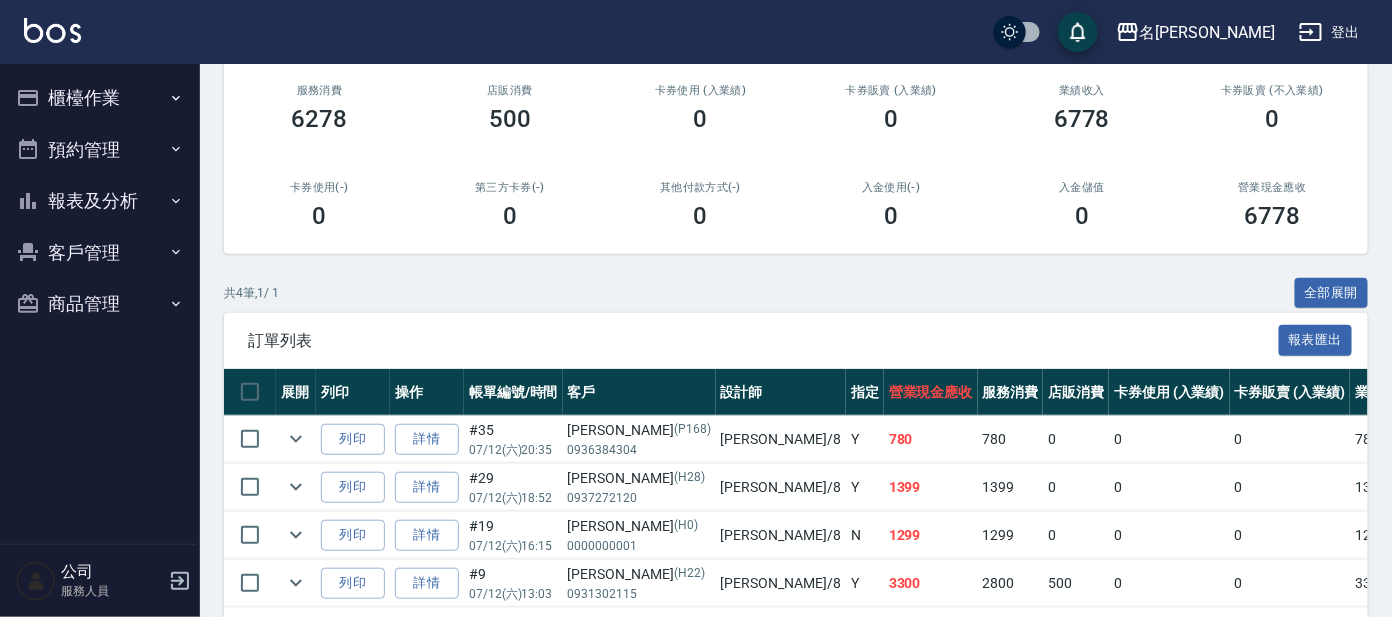 click on "報表及分析" at bounding box center [100, 201] 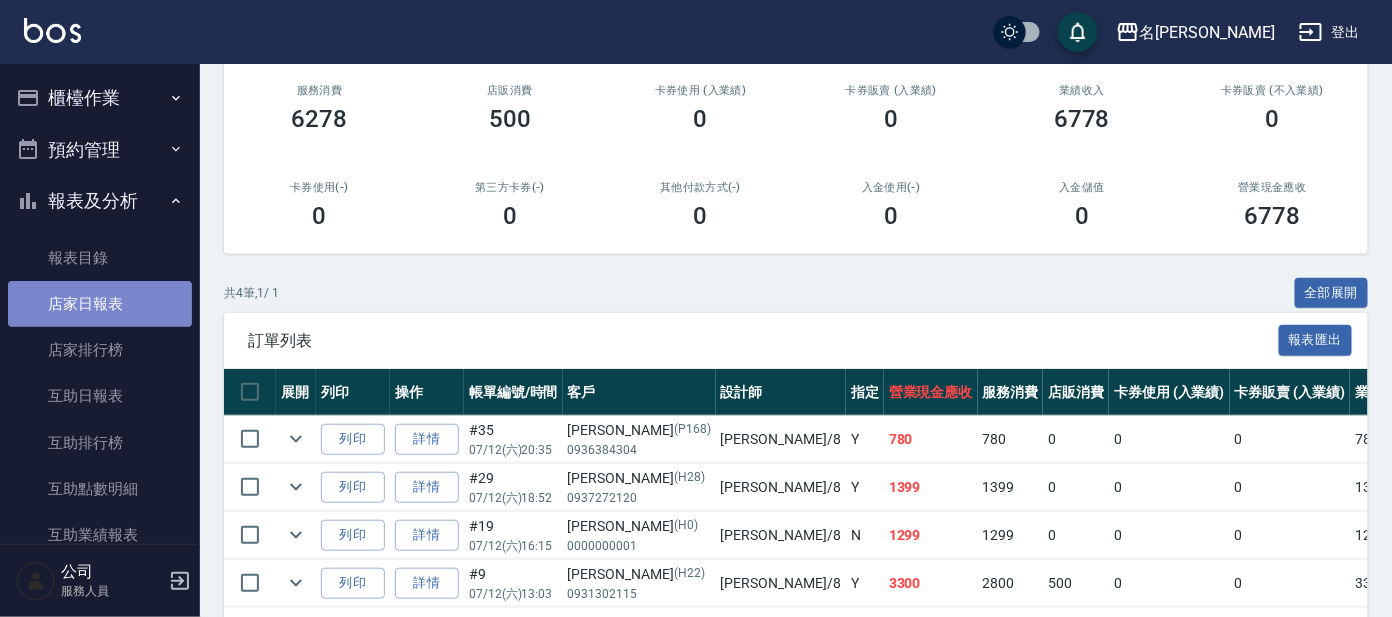 click on "店家日報表" at bounding box center [100, 304] 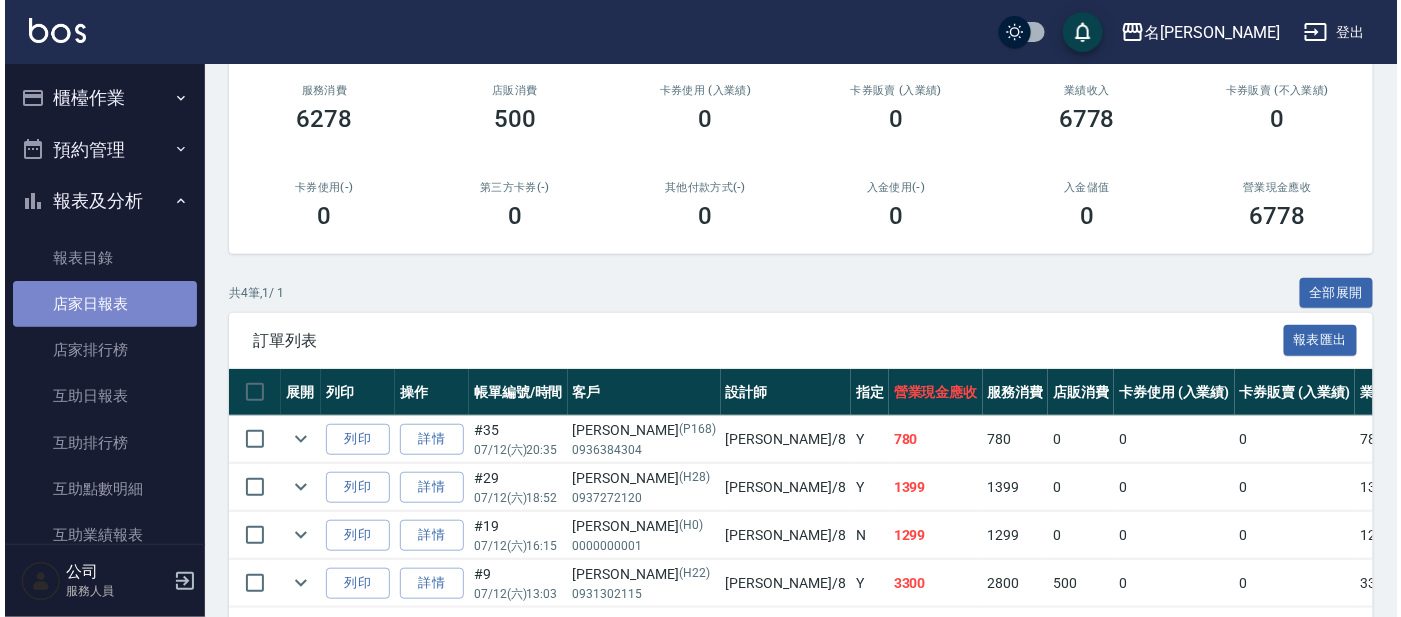 scroll, scrollTop: 0, scrollLeft: 0, axis: both 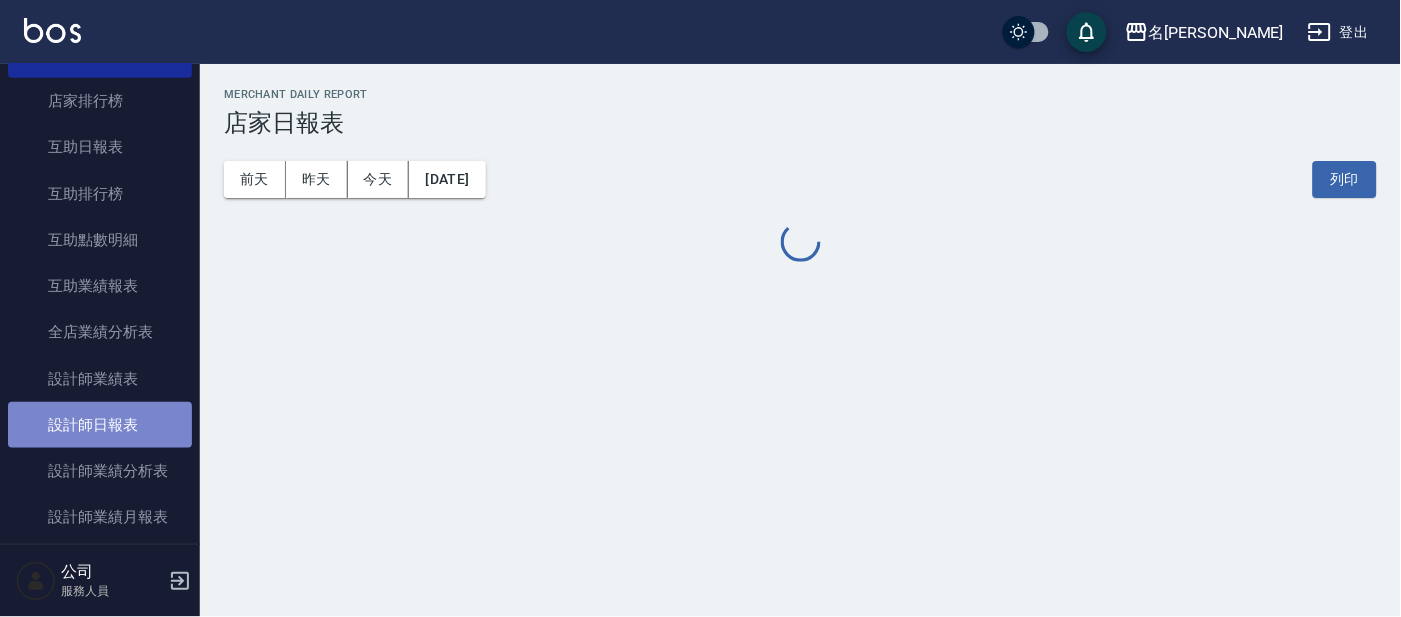 click on "設計師日報表" at bounding box center (100, 425) 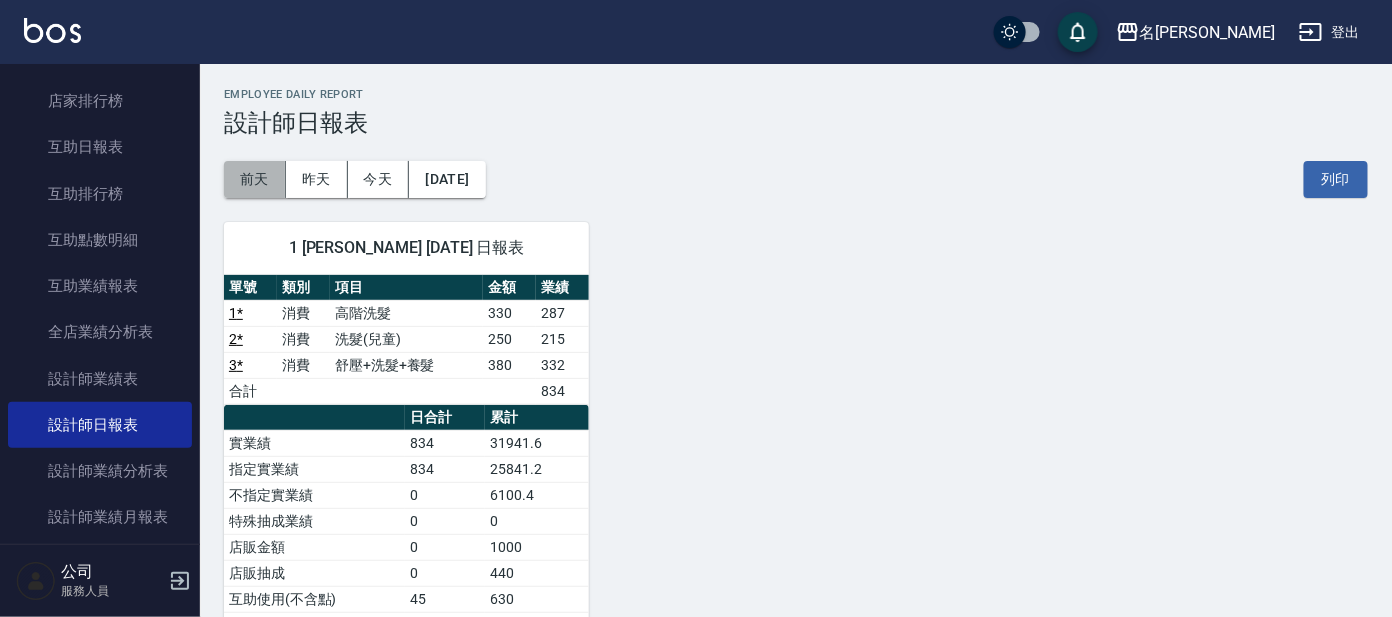 click on "前天" at bounding box center (255, 179) 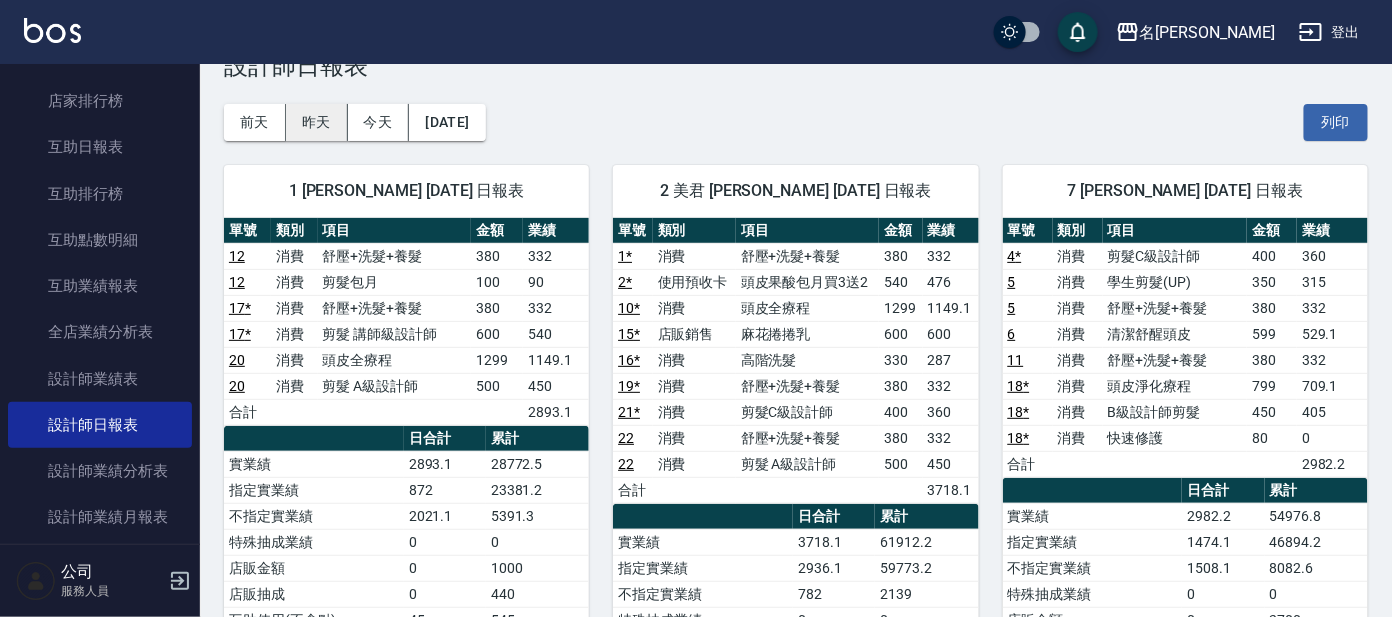 scroll, scrollTop: 0, scrollLeft: 0, axis: both 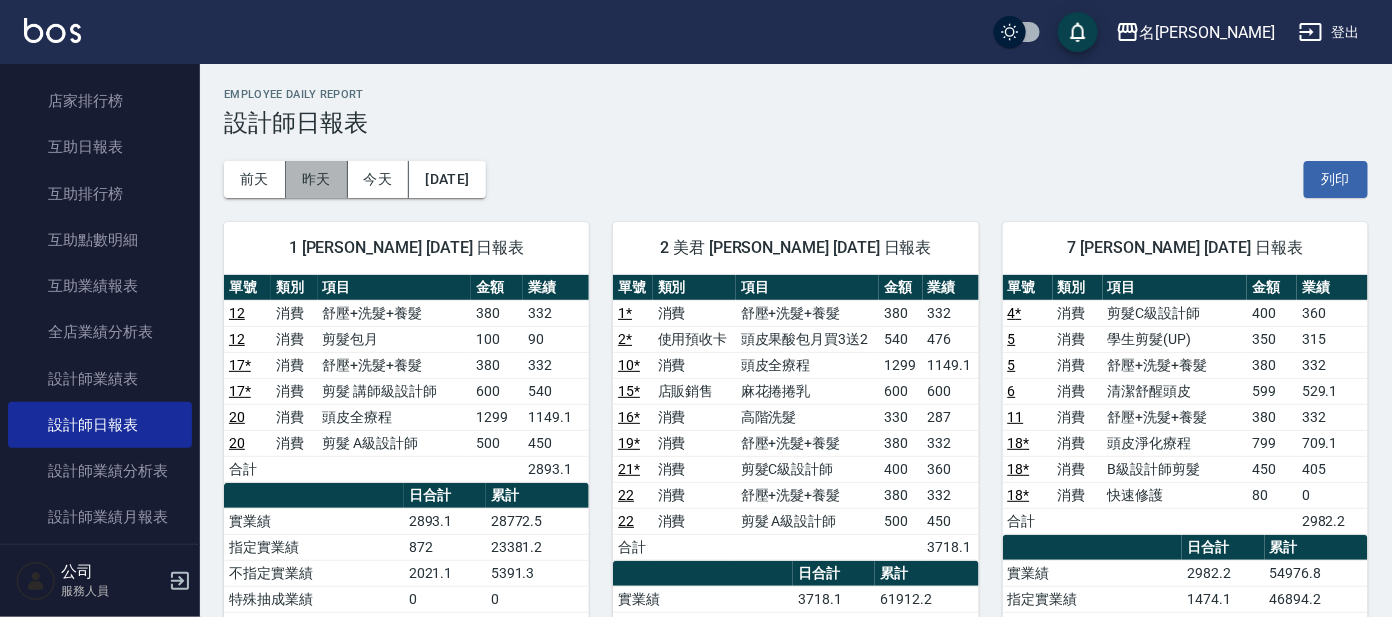 click on "昨天" at bounding box center (317, 179) 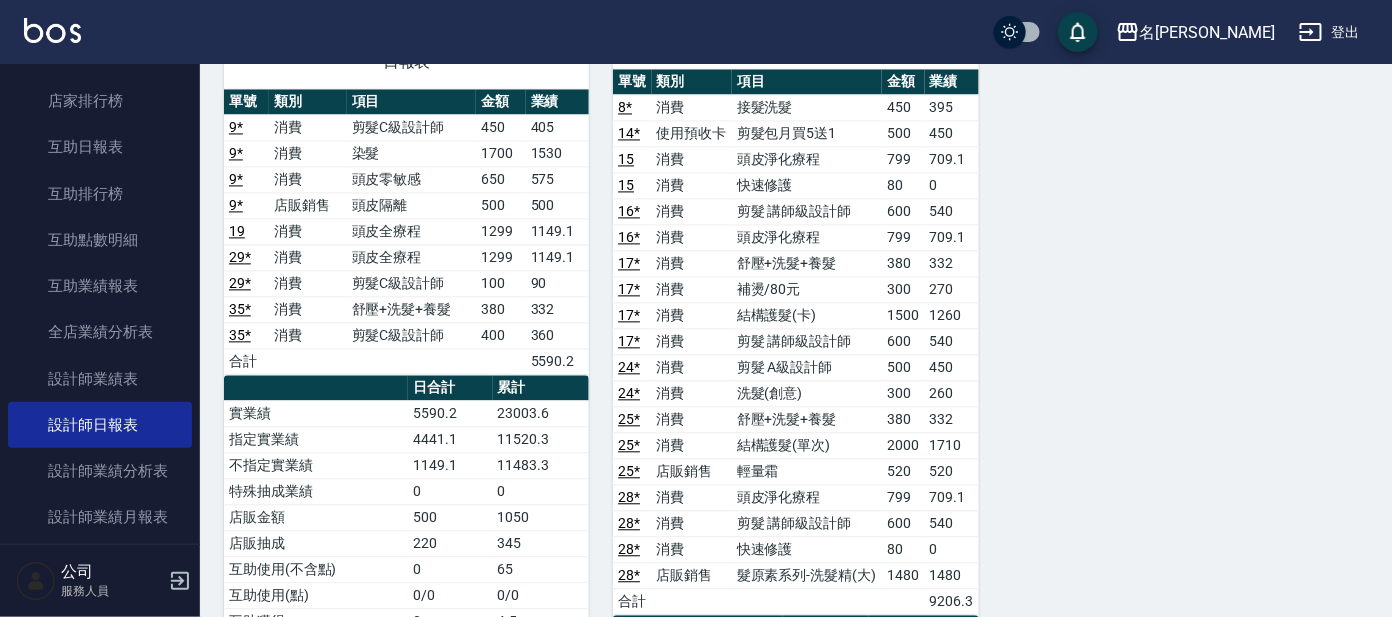 scroll, scrollTop: 1499, scrollLeft: 0, axis: vertical 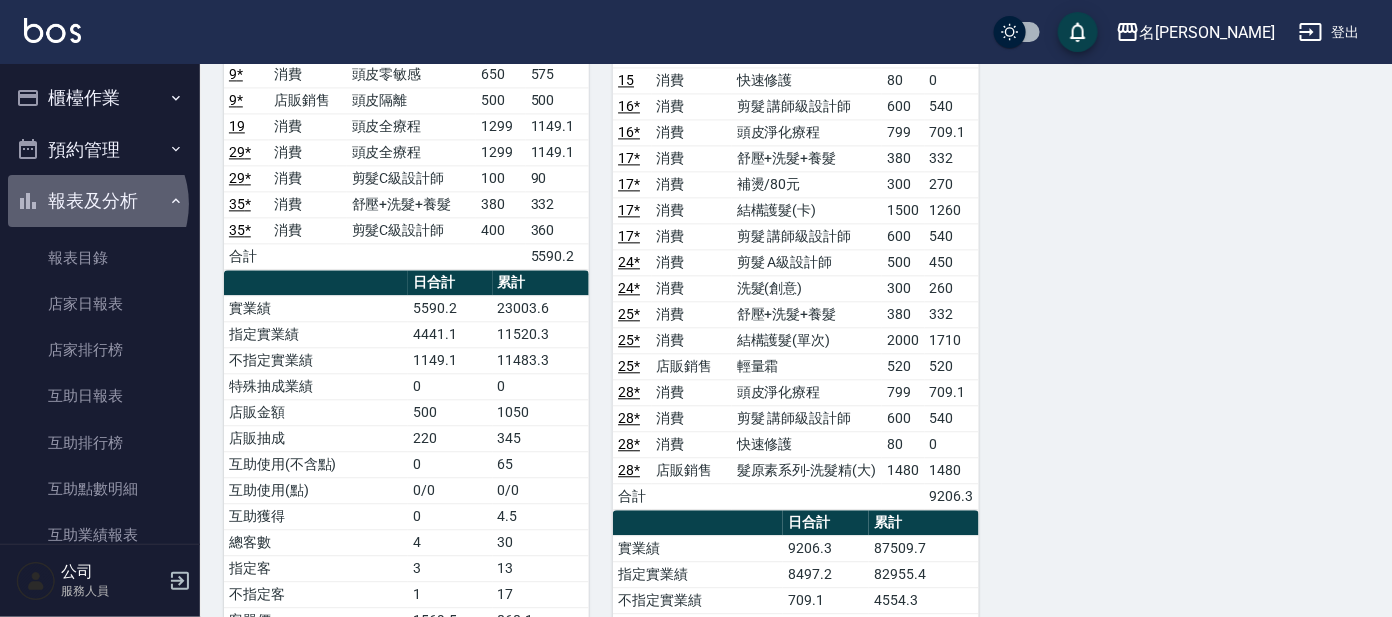 click on "報表及分析" at bounding box center [100, 201] 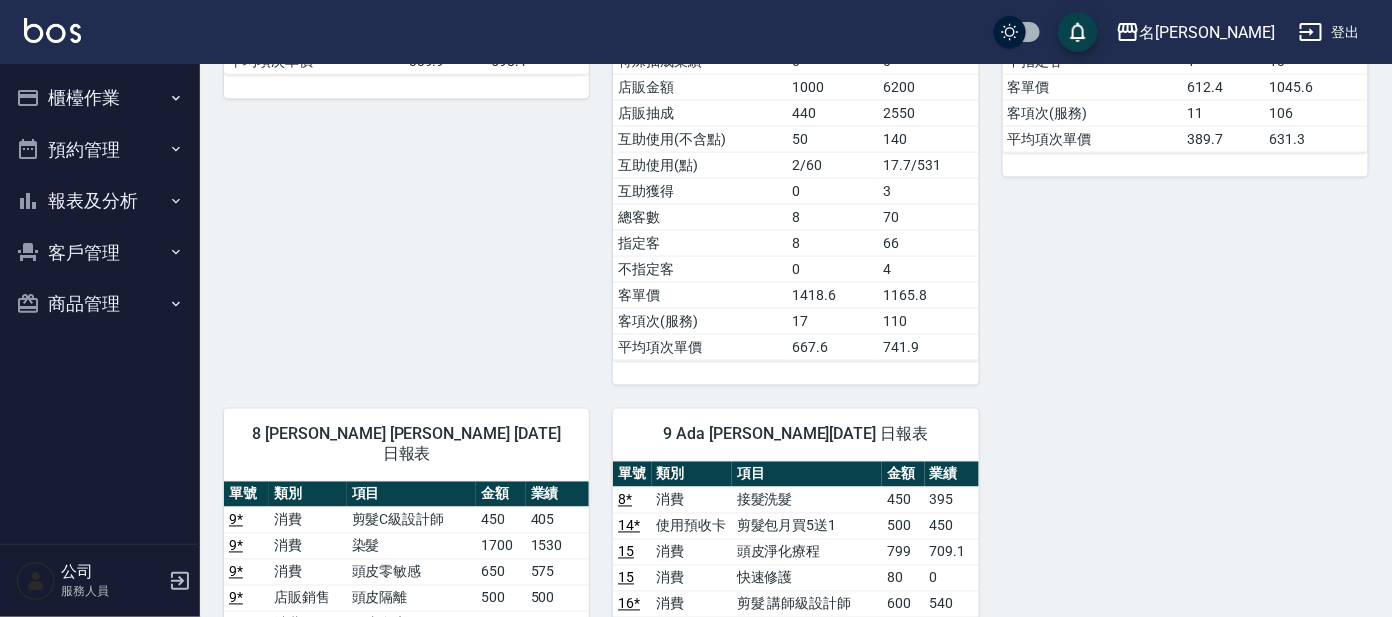 scroll, scrollTop: 874, scrollLeft: 0, axis: vertical 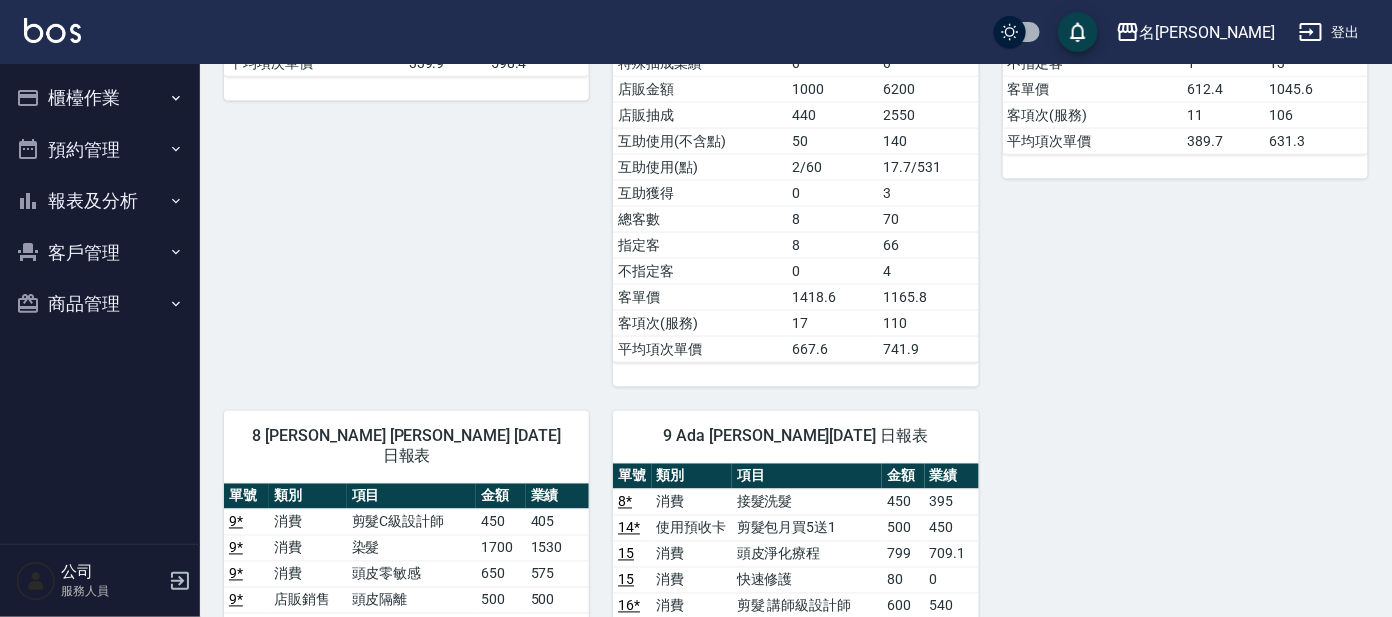 click on "櫃檯作業" at bounding box center [100, 98] 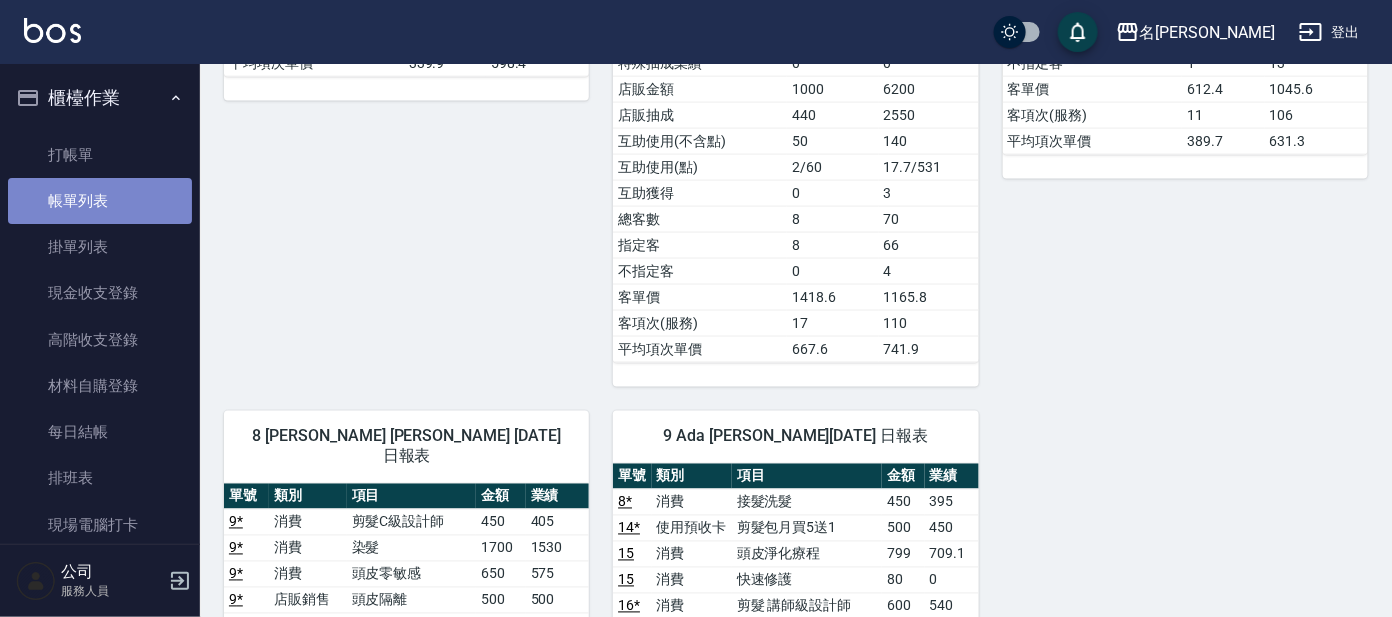 click on "帳單列表" at bounding box center (100, 201) 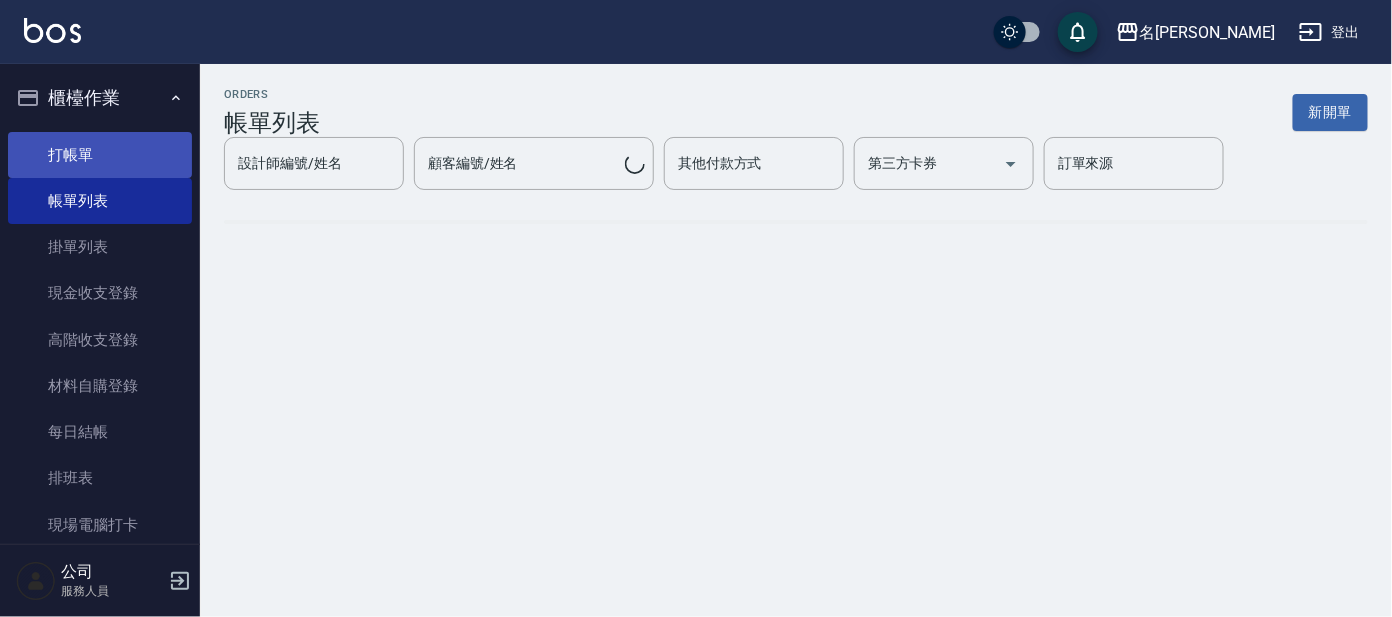 scroll, scrollTop: 0, scrollLeft: 0, axis: both 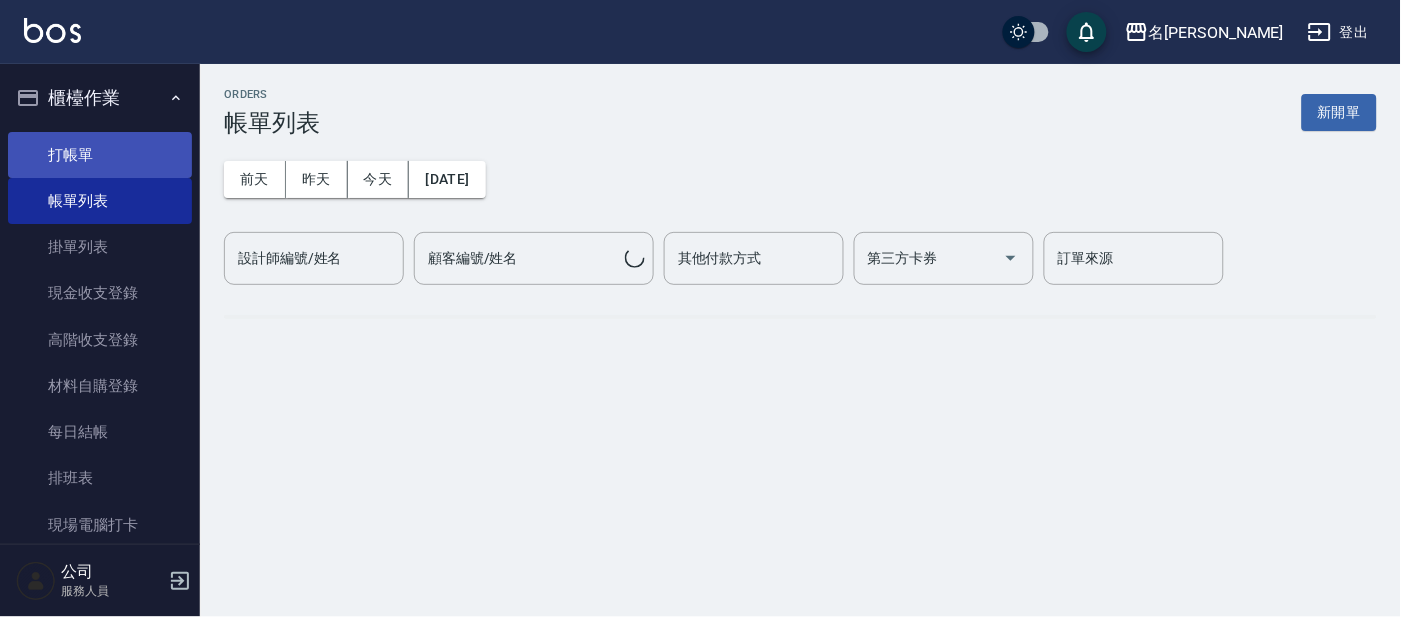 click on "打帳單" at bounding box center [100, 155] 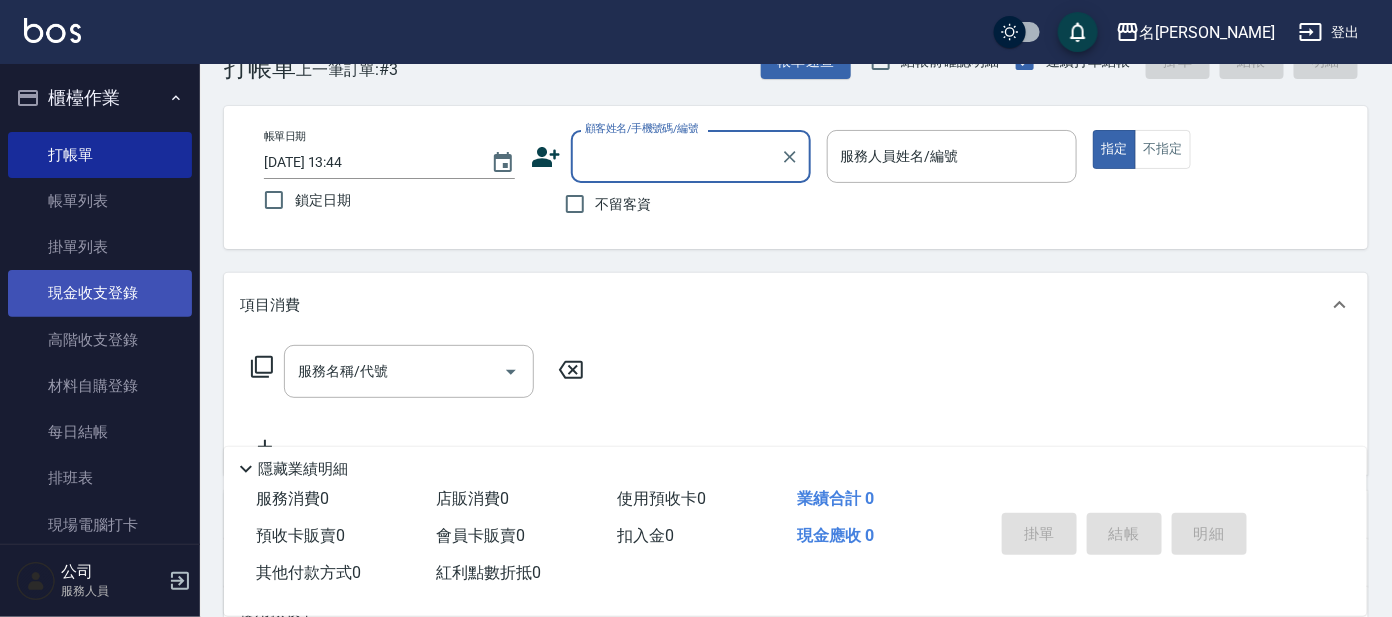 scroll, scrollTop: 0, scrollLeft: 0, axis: both 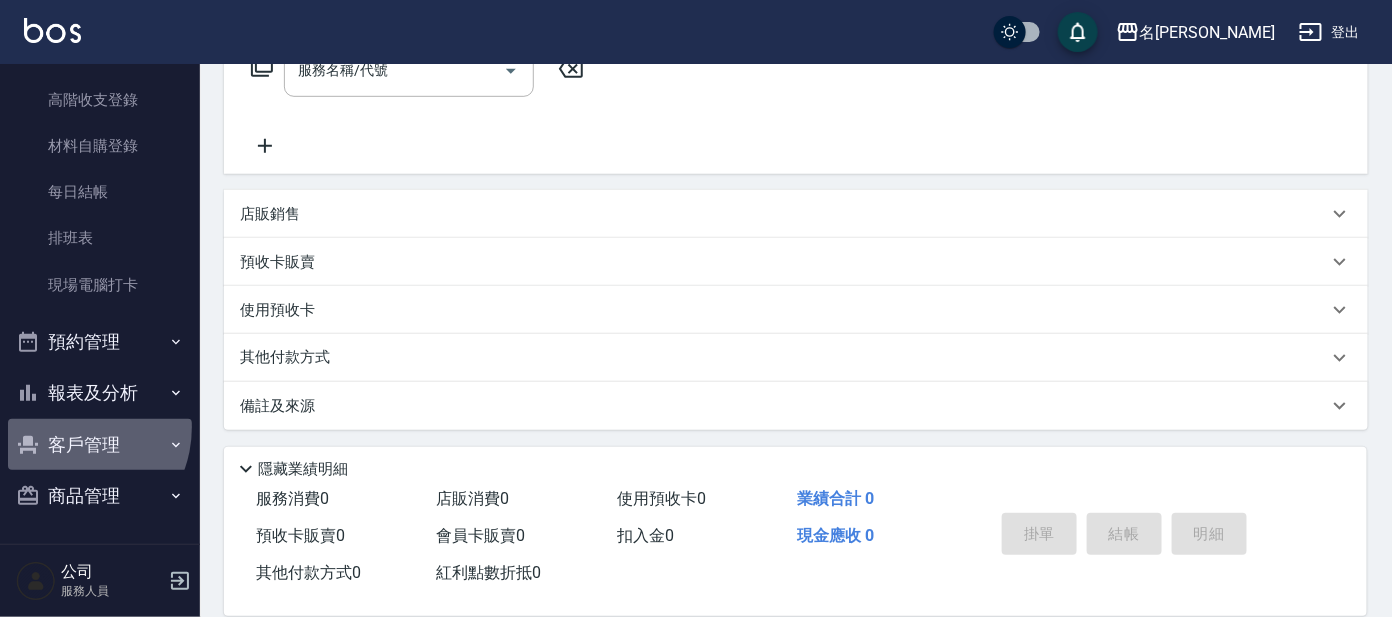 click on "客戶管理" at bounding box center (100, 445) 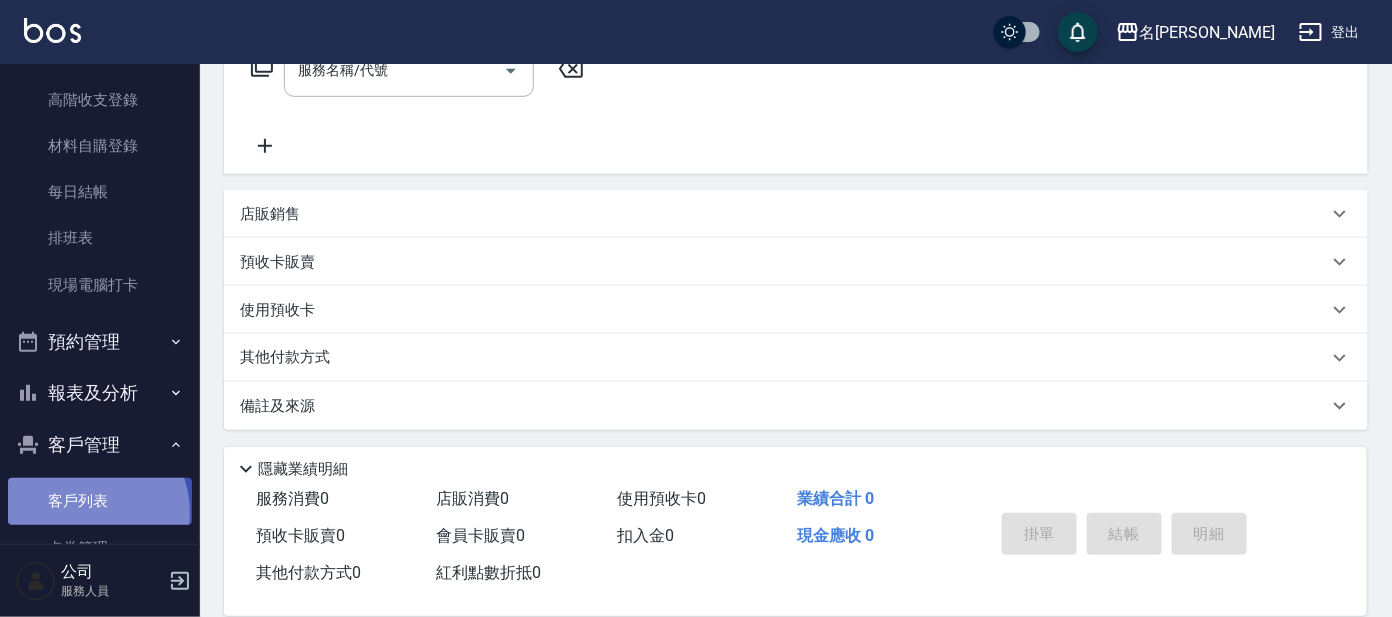 click on "客戶列表" at bounding box center [100, 501] 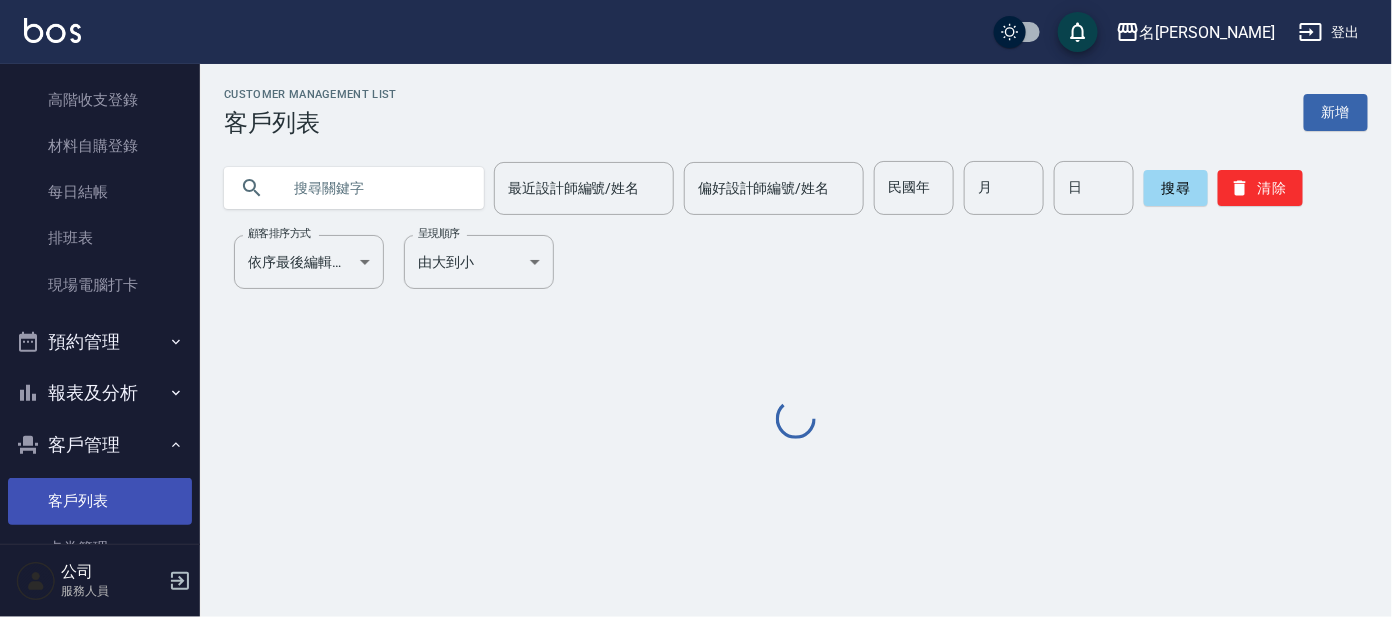 scroll, scrollTop: 0, scrollLeft: 0, axis: both 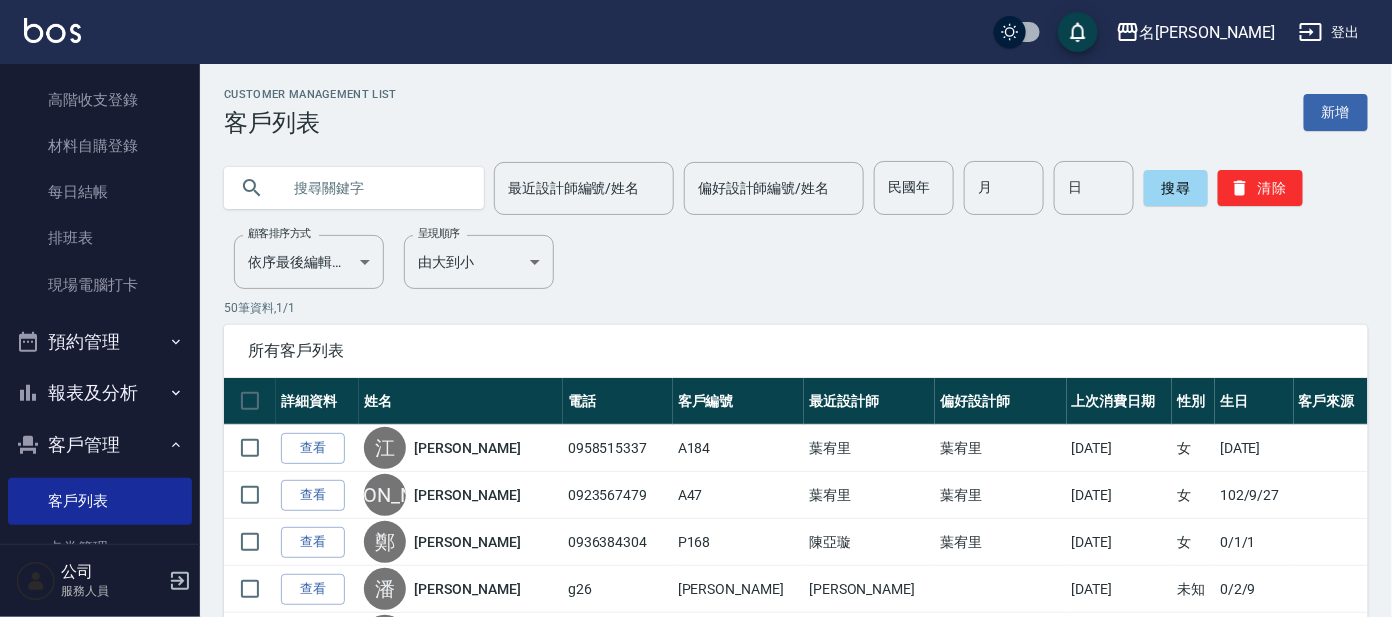 click at bounding box center [374, 188] 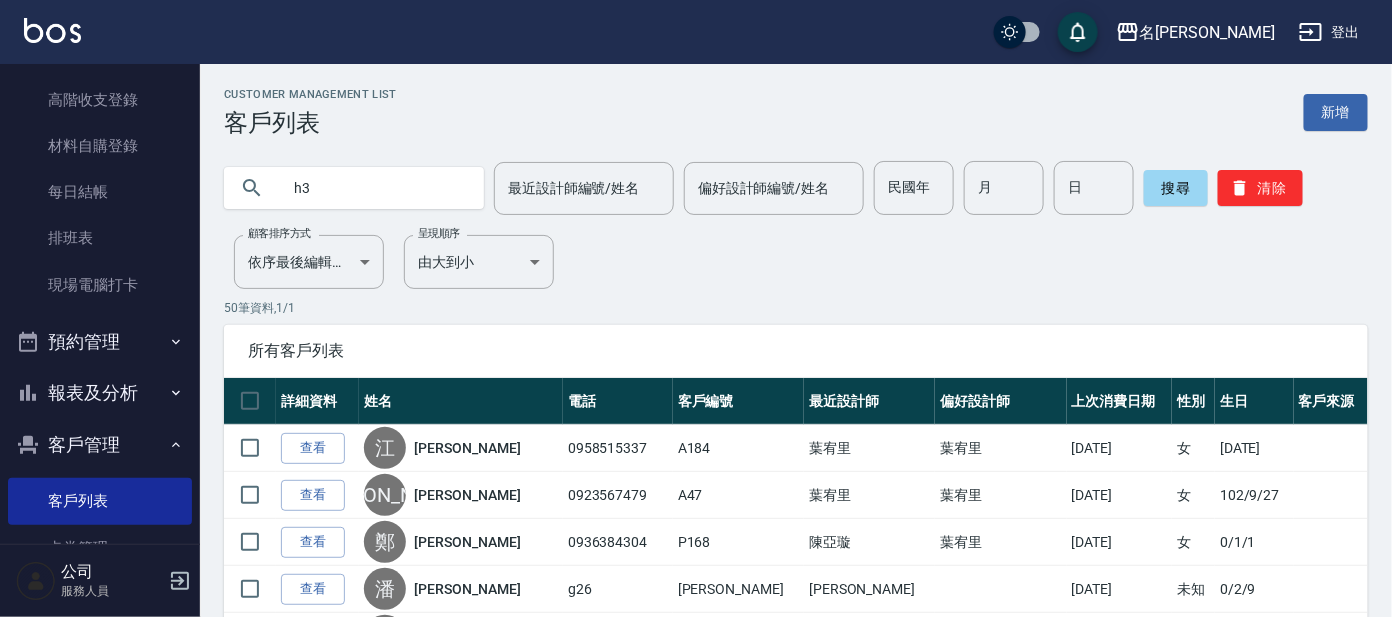 type on "h3" 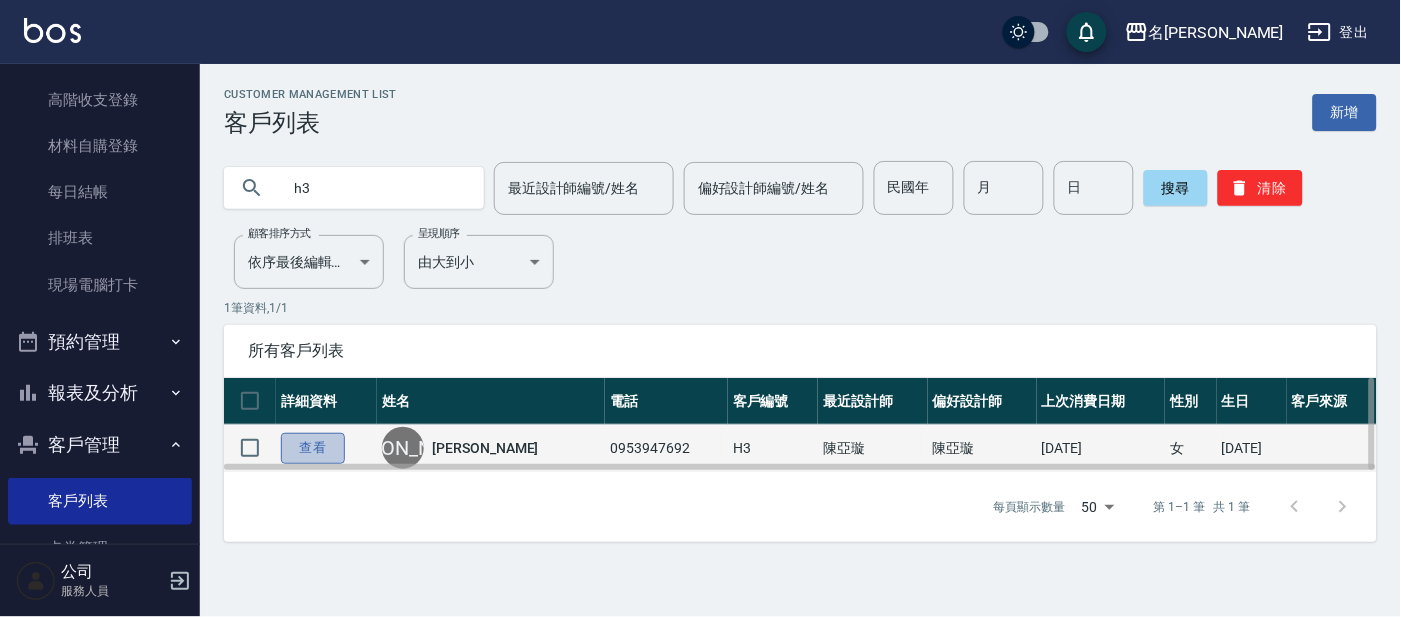 click on "查看" at bounding box center [313, 448] 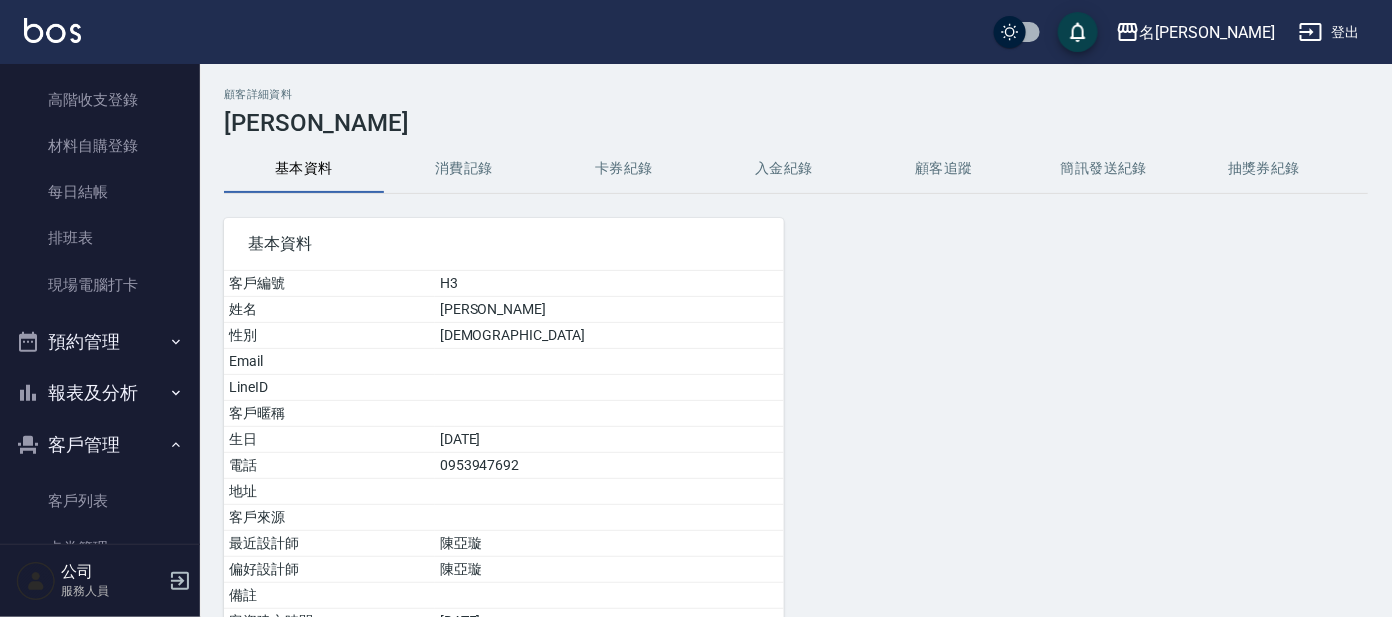 drag, startPoint x: 512, startPoint y: 181, endPoint x: 521, endPoint y: 150, distance: 32.280025 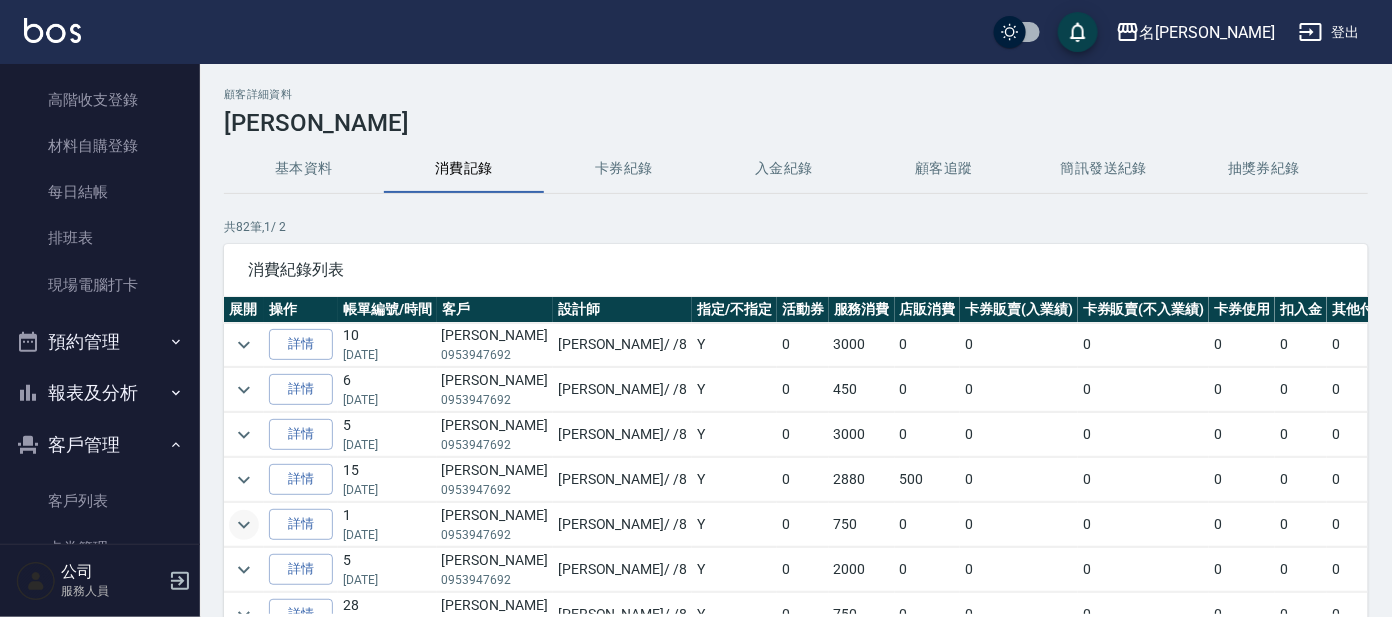 click 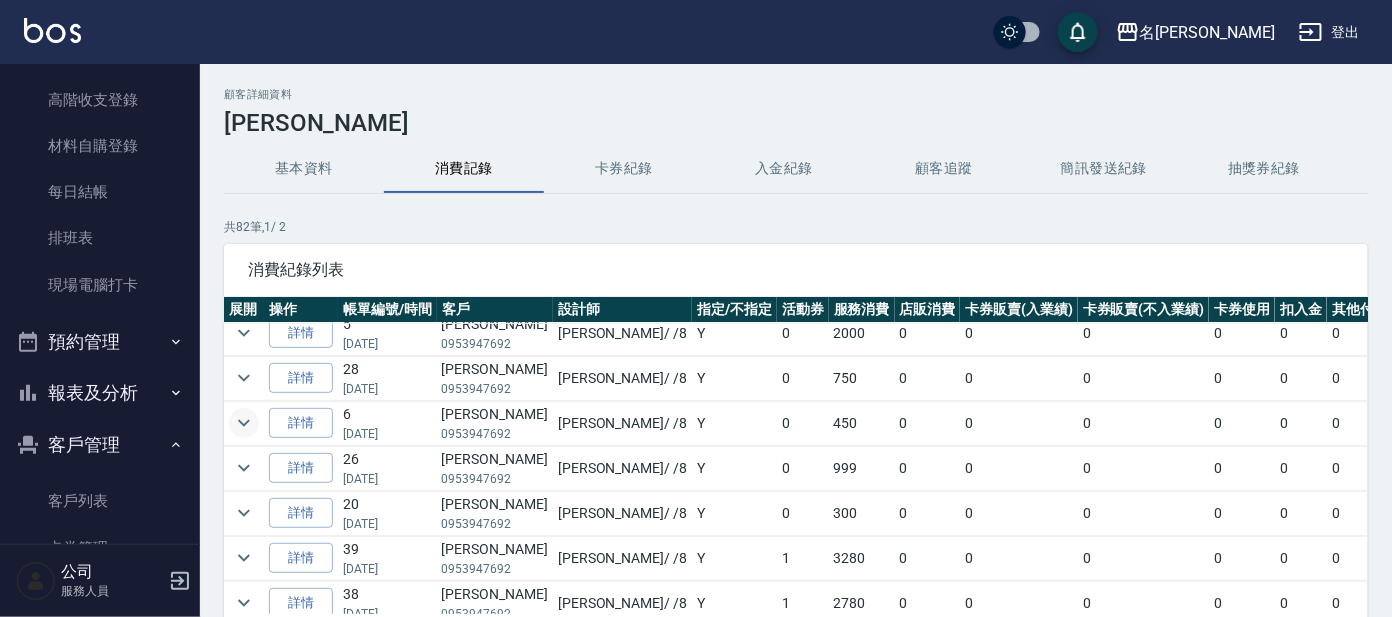 scroll, scrollTop: 374, scrollLeft: 0, axis: vertical 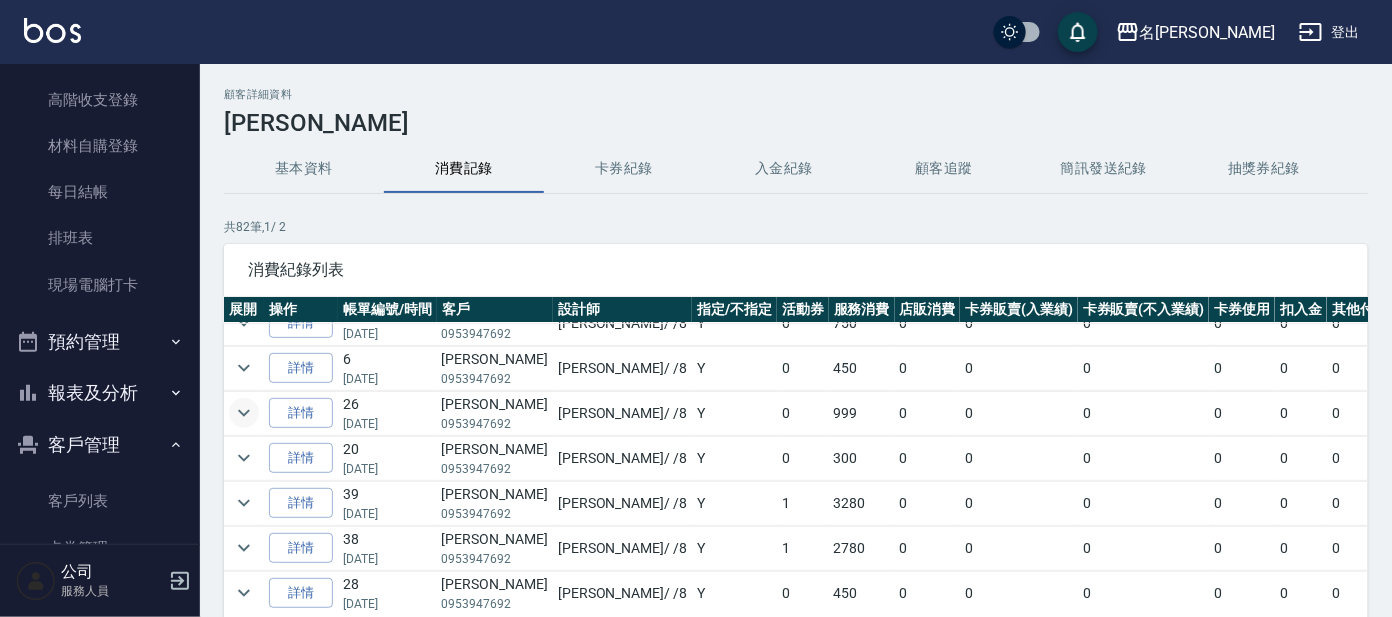 click 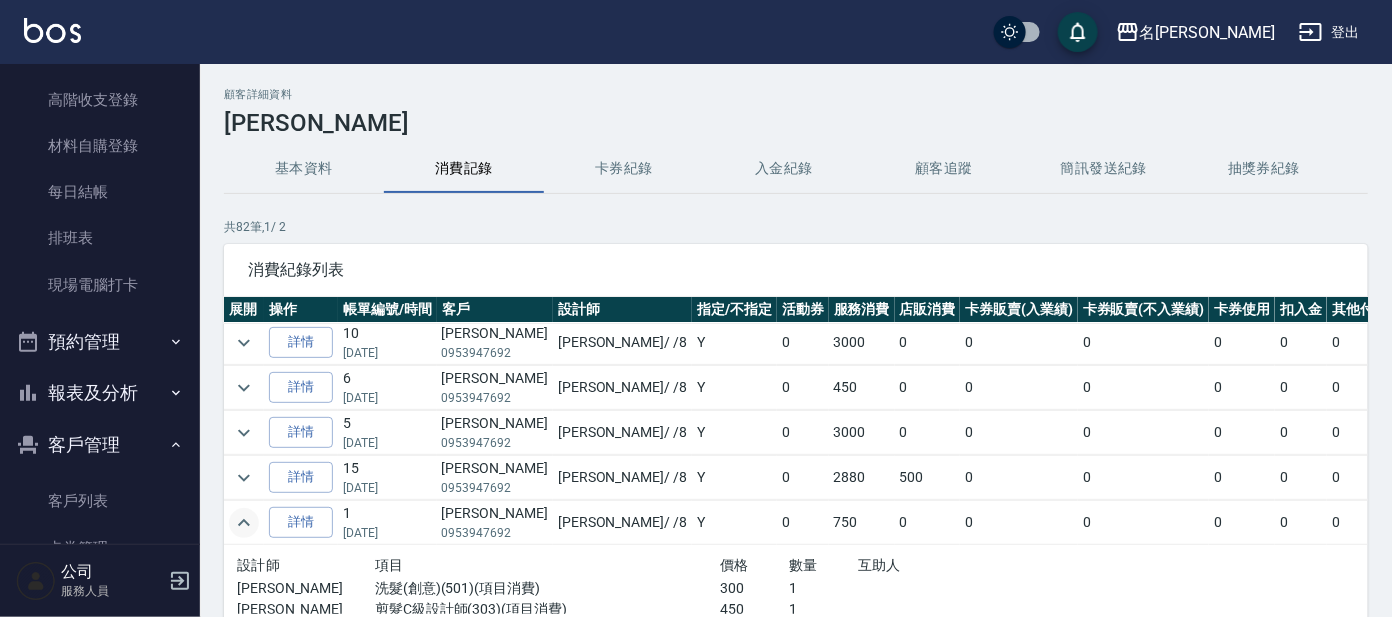 scroll, scrollTop: 0, scrollLeft: 0, axis: both 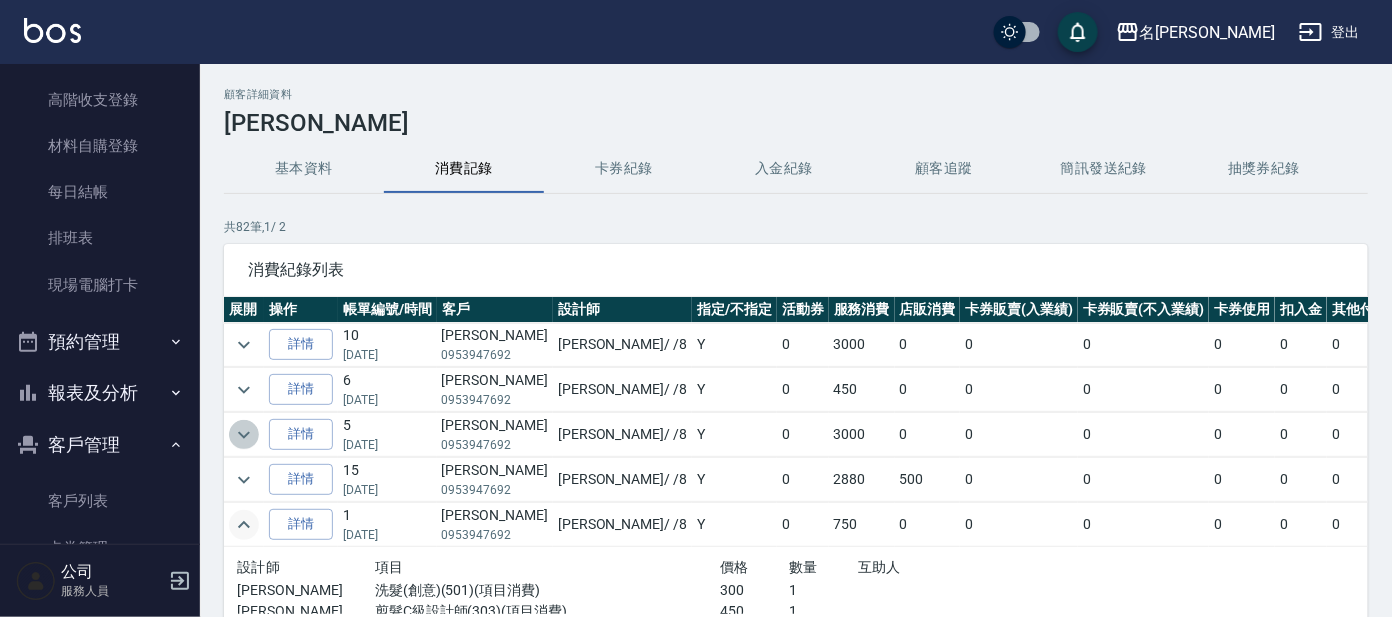 click 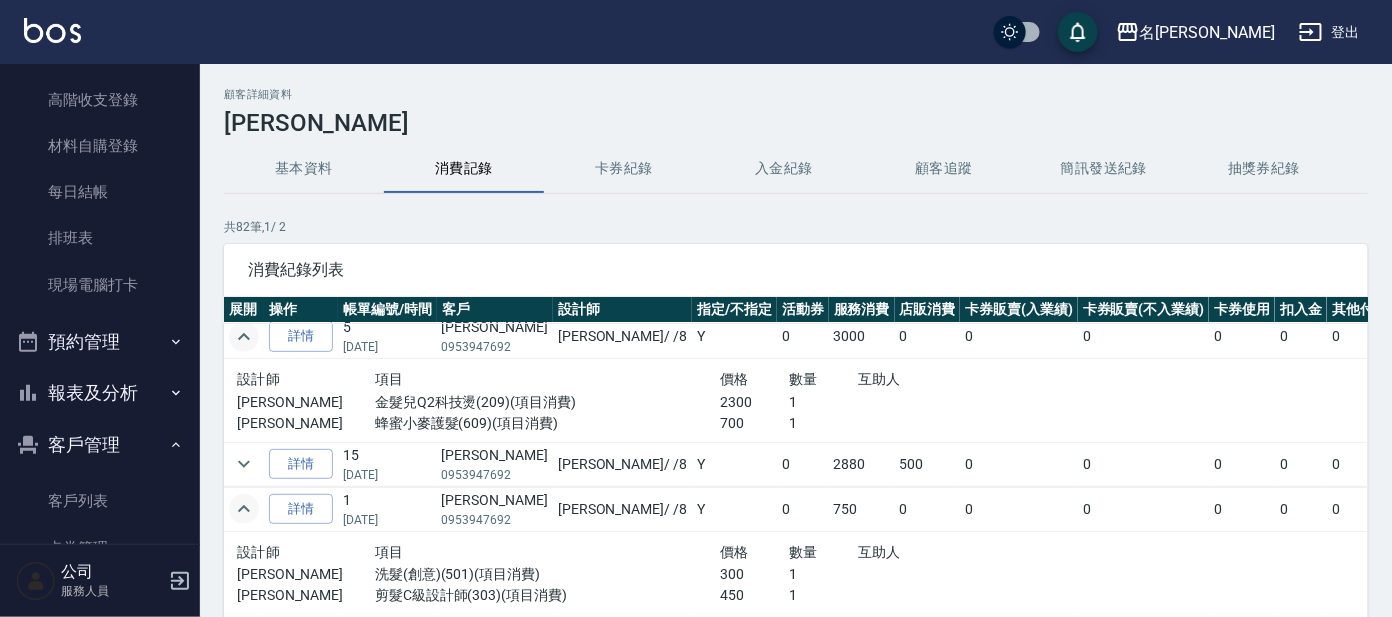 scroll, scrollTop: 124, scrollLeft: 0, axis: vertical 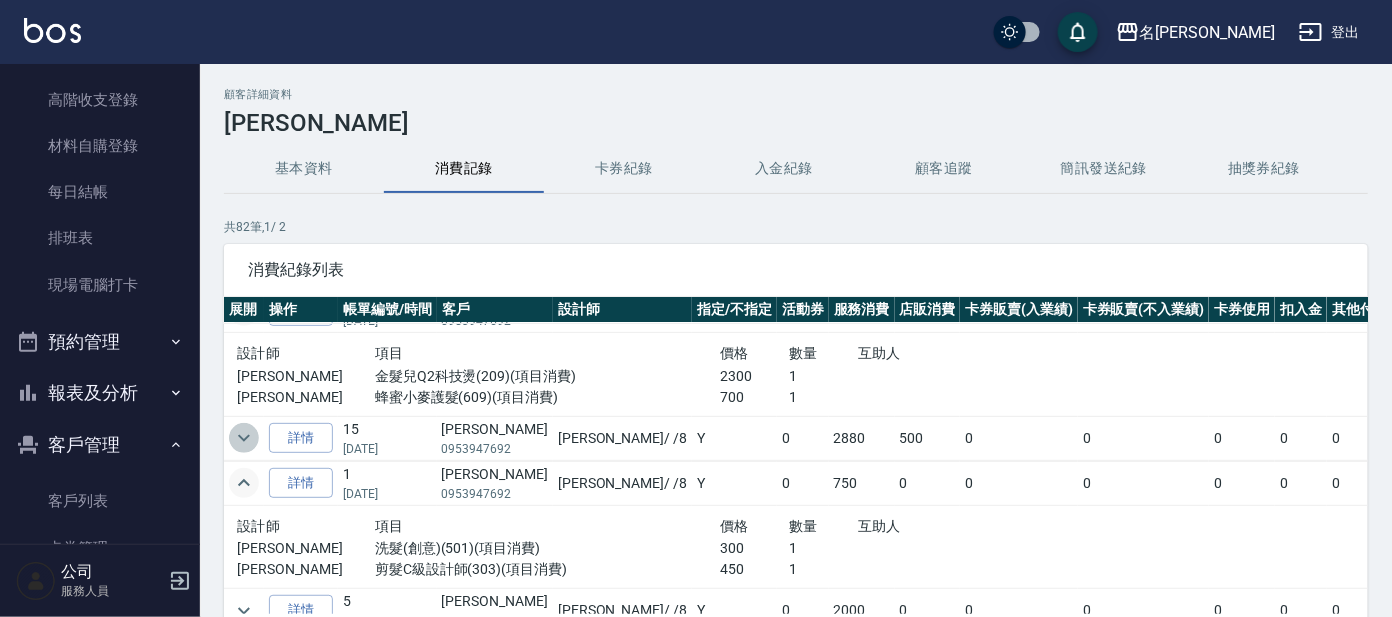 click 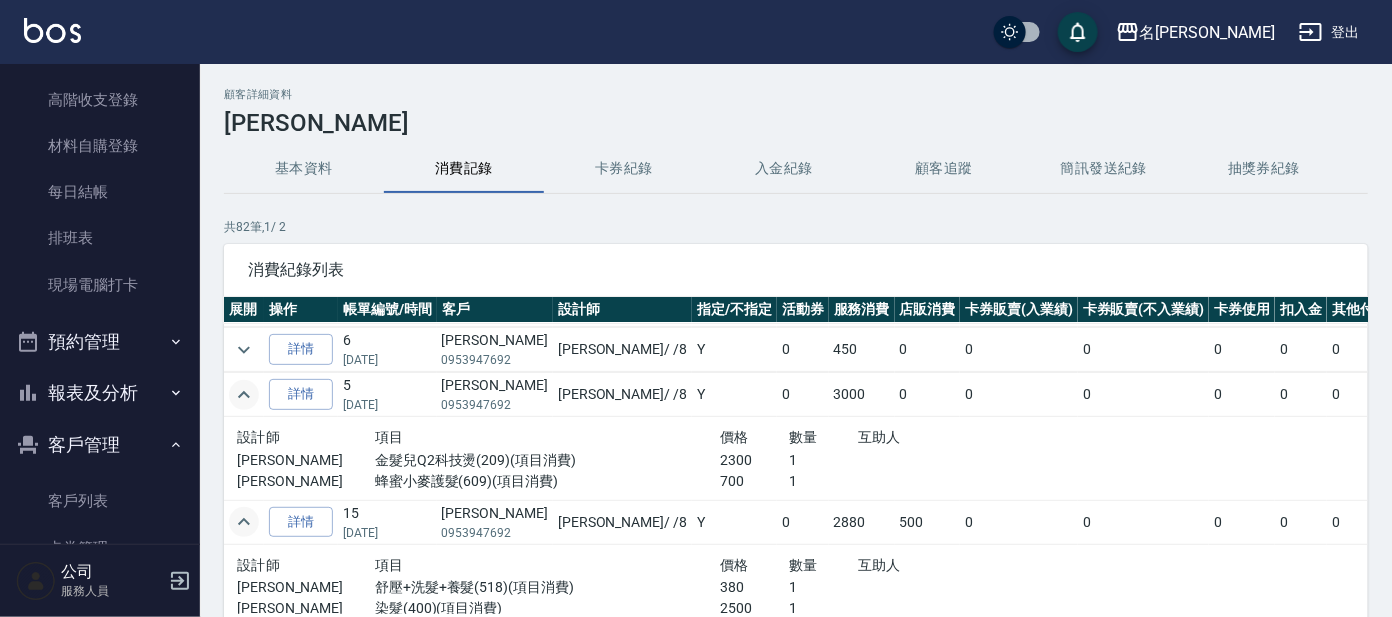 scroll, scrollTop: 0, scrollLeft: 0, axis: both 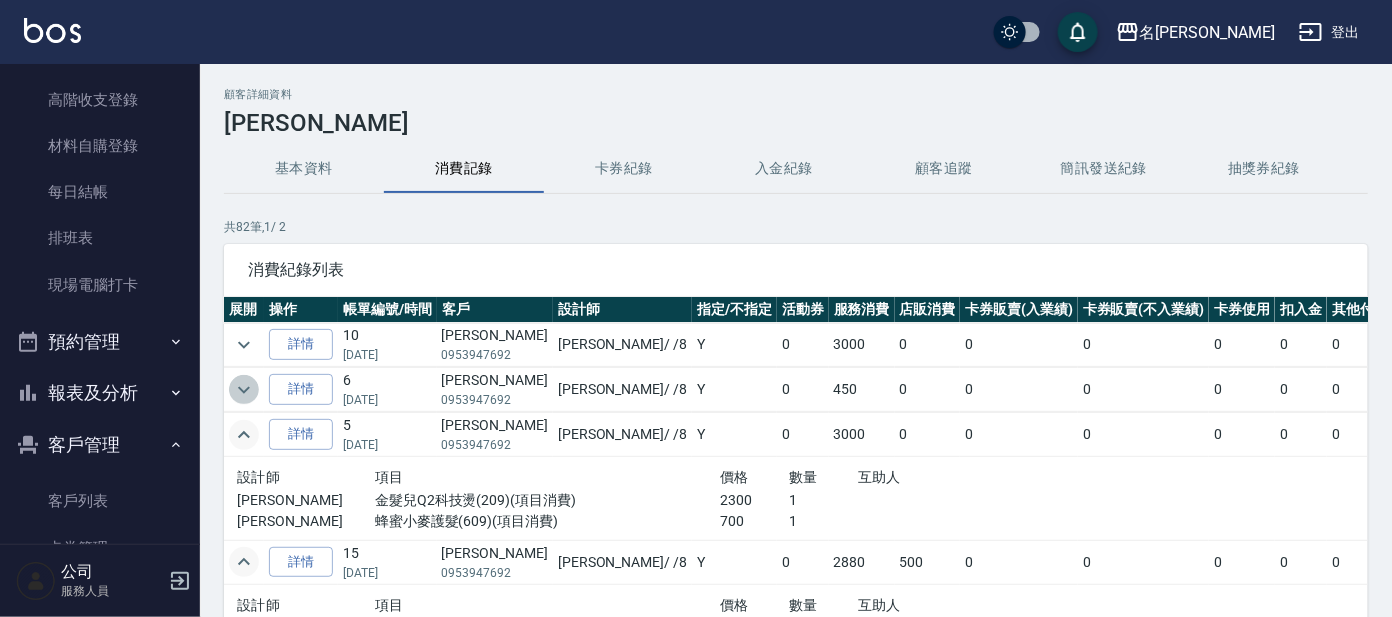 click 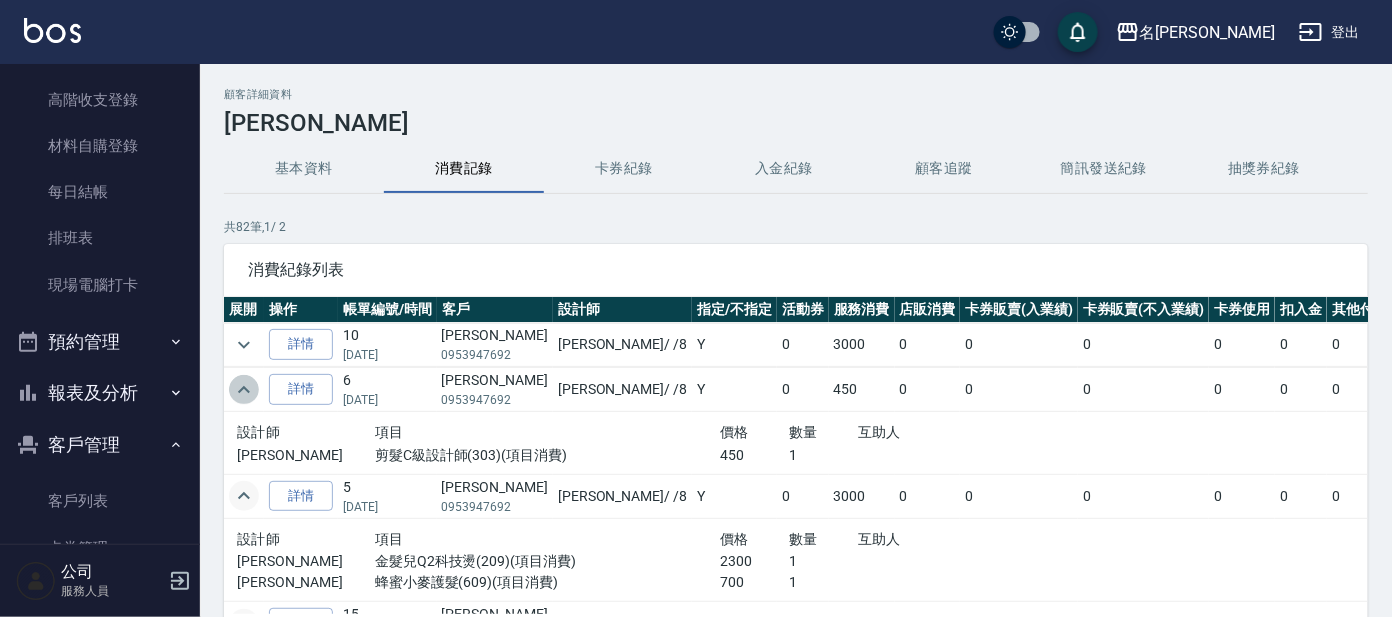 click 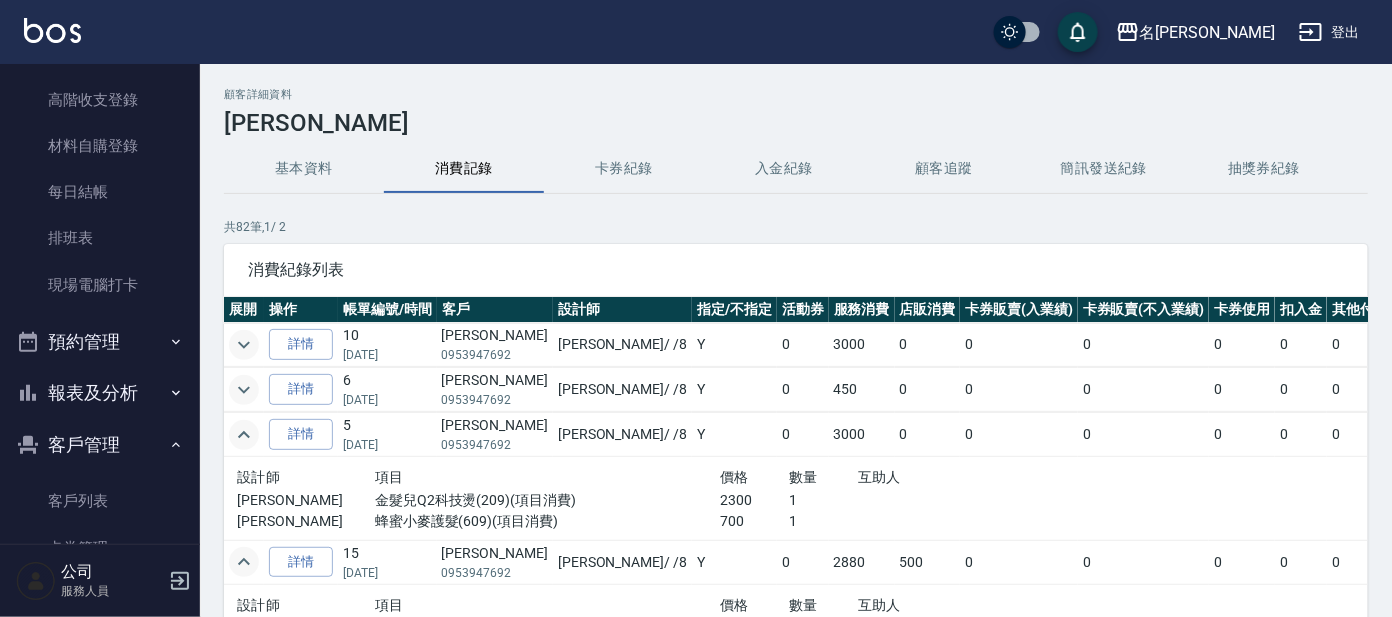 click 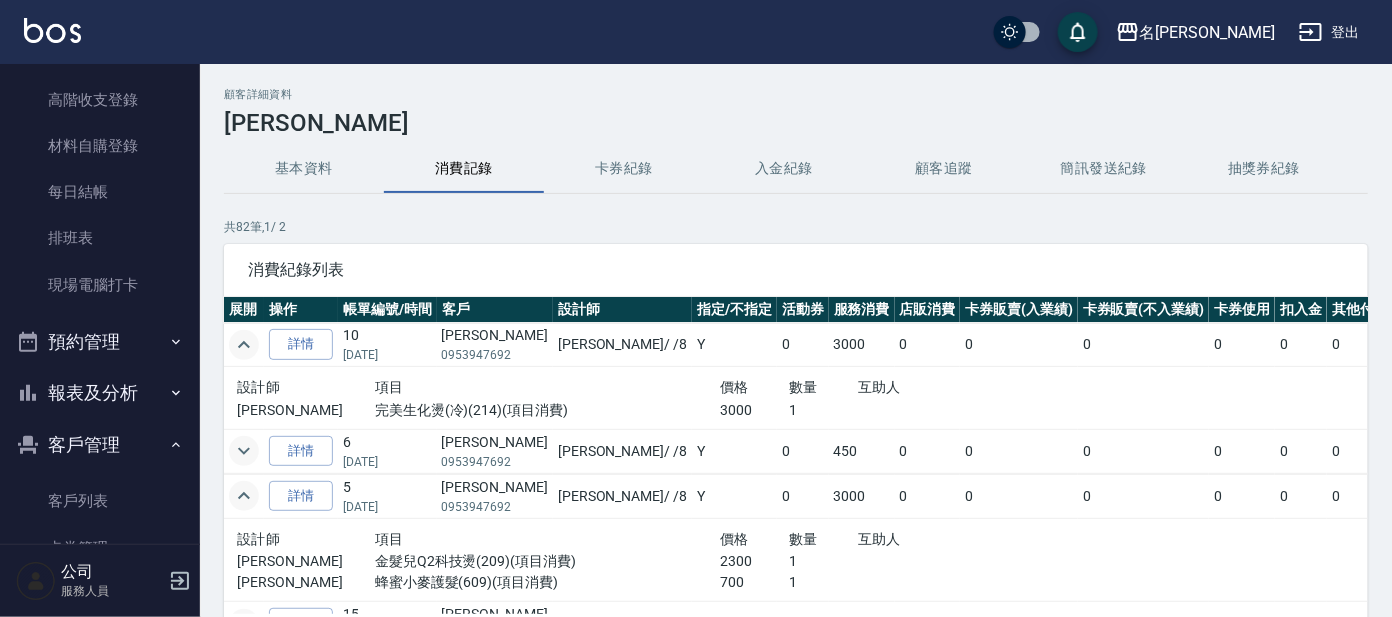click 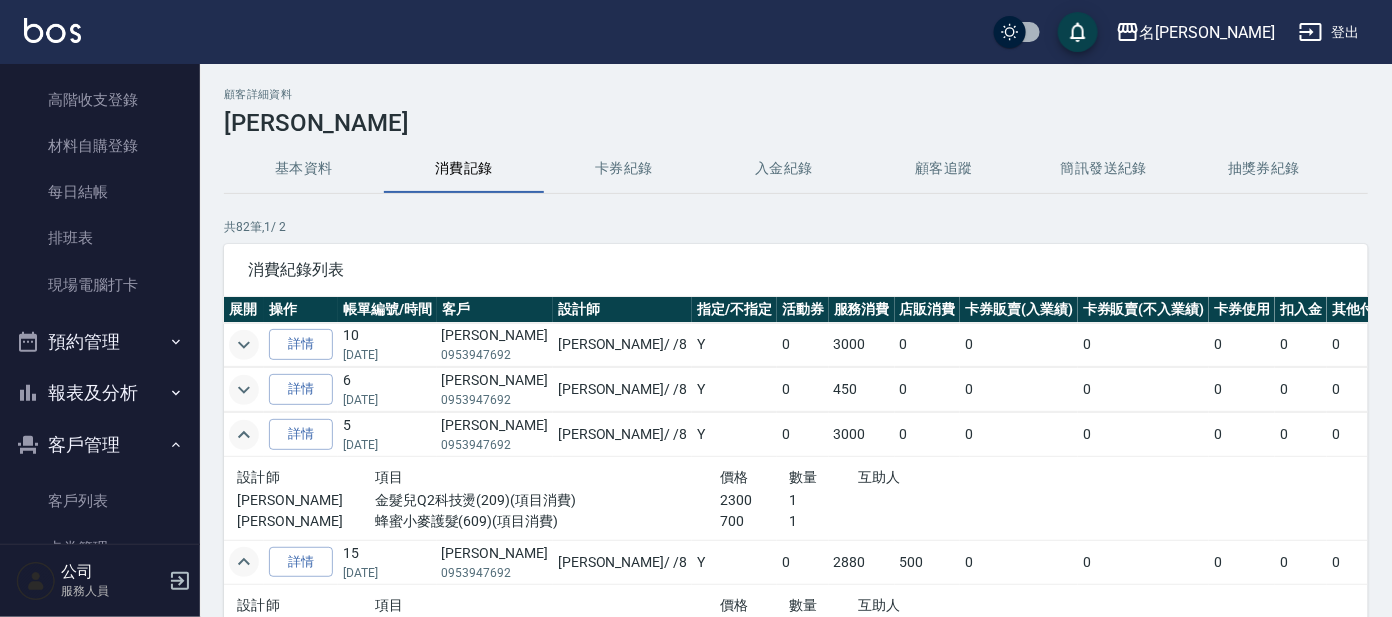 click at bounding box center (244, 435) 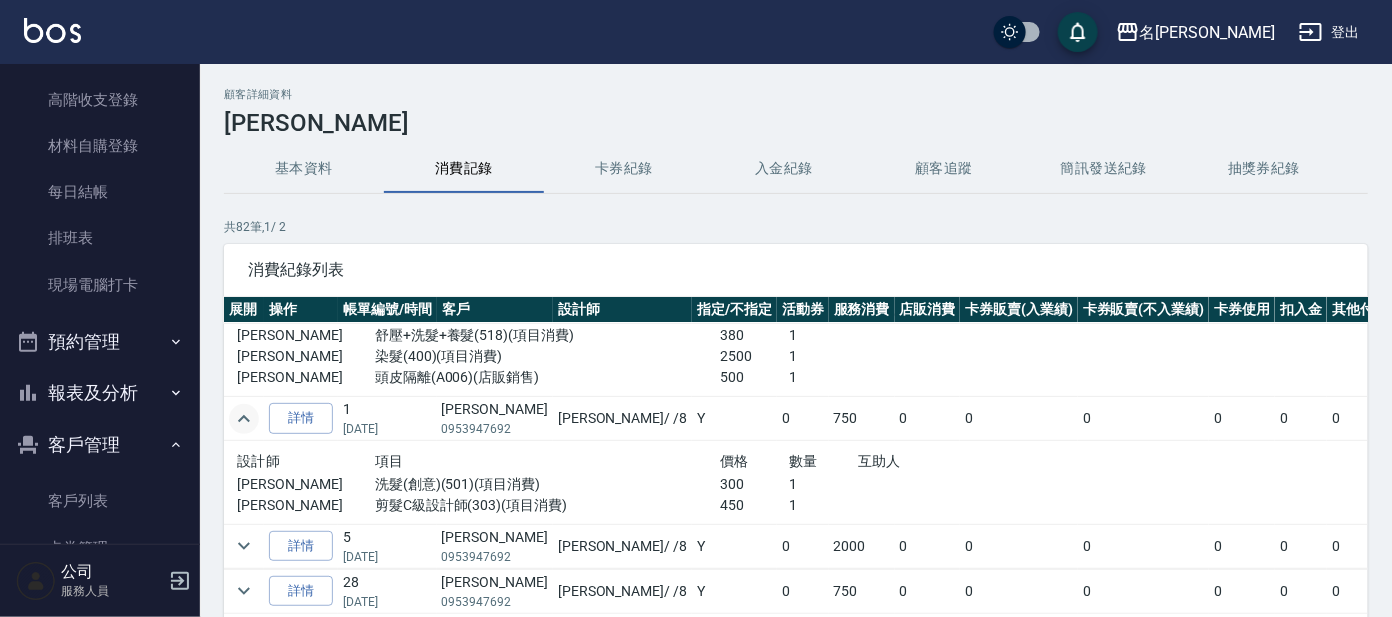 scroll, scrollTop: 249, scrollLeft: 0, axis: vertical 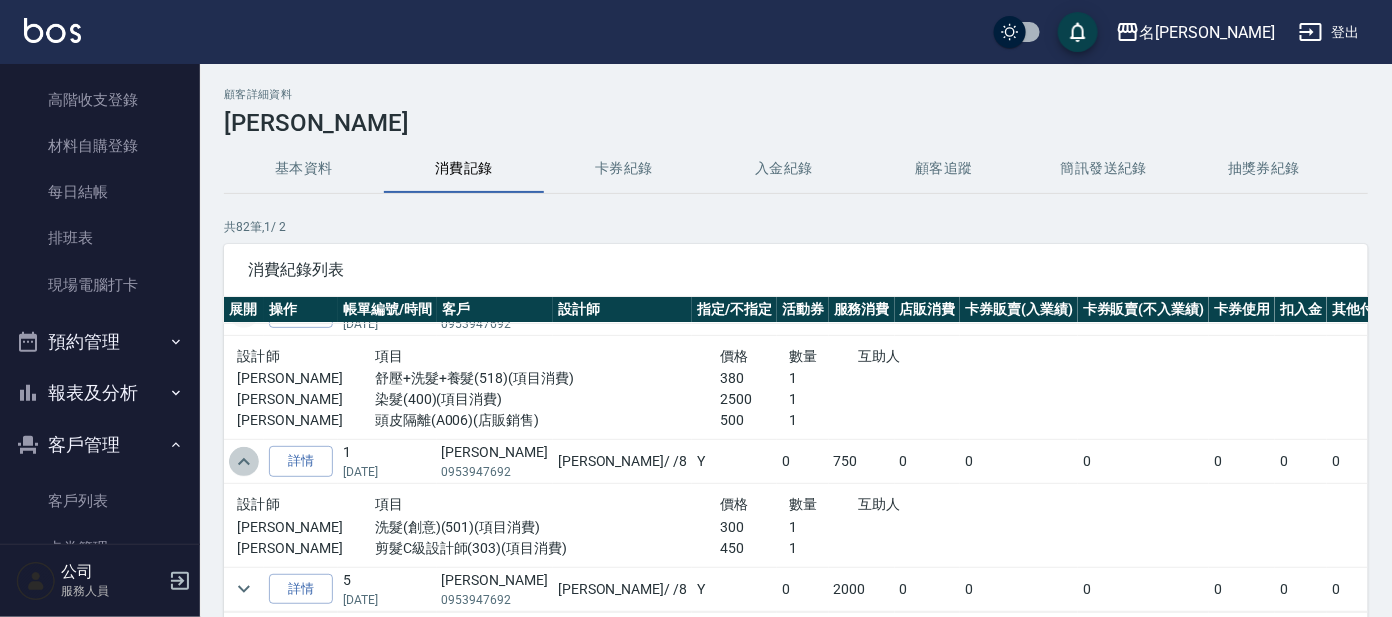 click at bounding box center (244, 462) 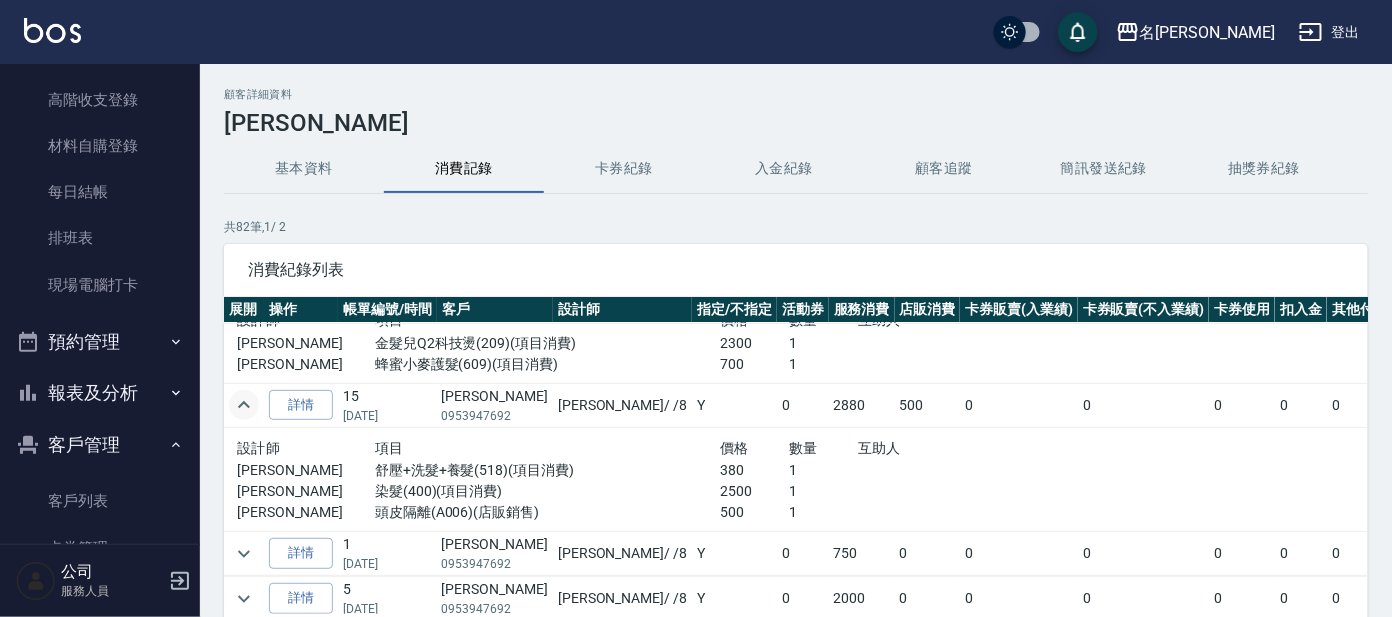 scroll, scrollTop: 124, scrollLeft: 0, axis: vertical 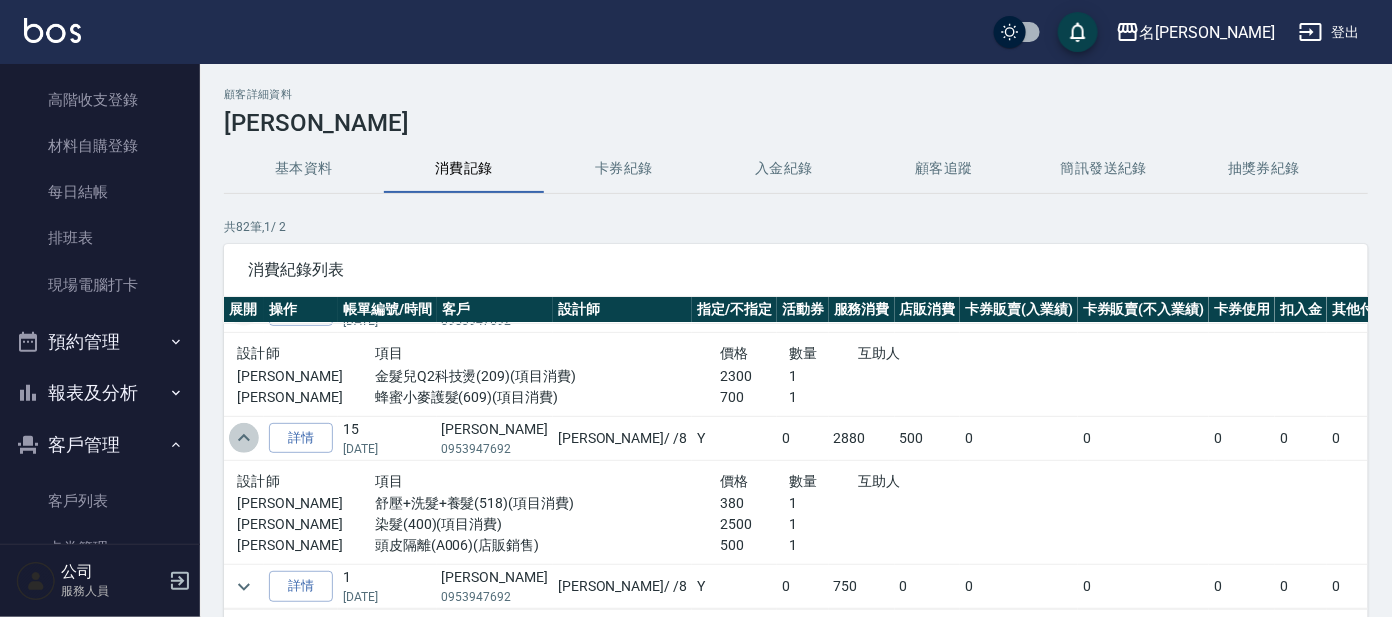 click 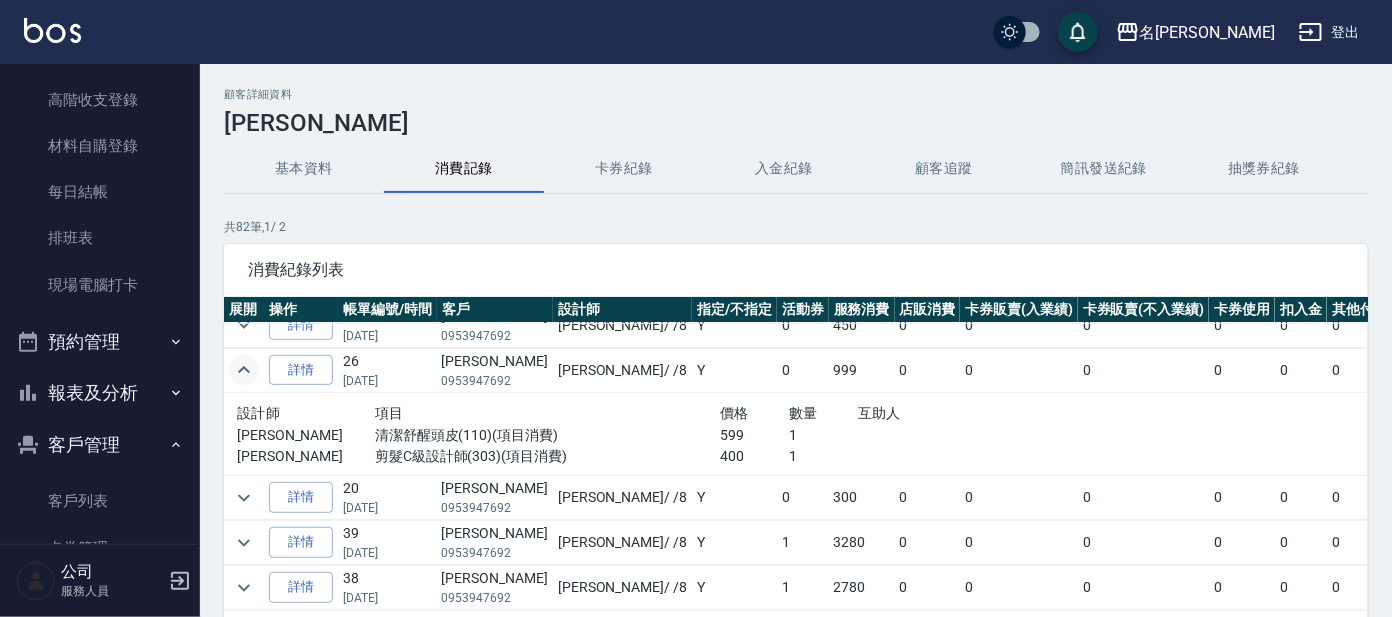 scroll, scrollTop: 374, scrollLeft: 0, axis: vertical 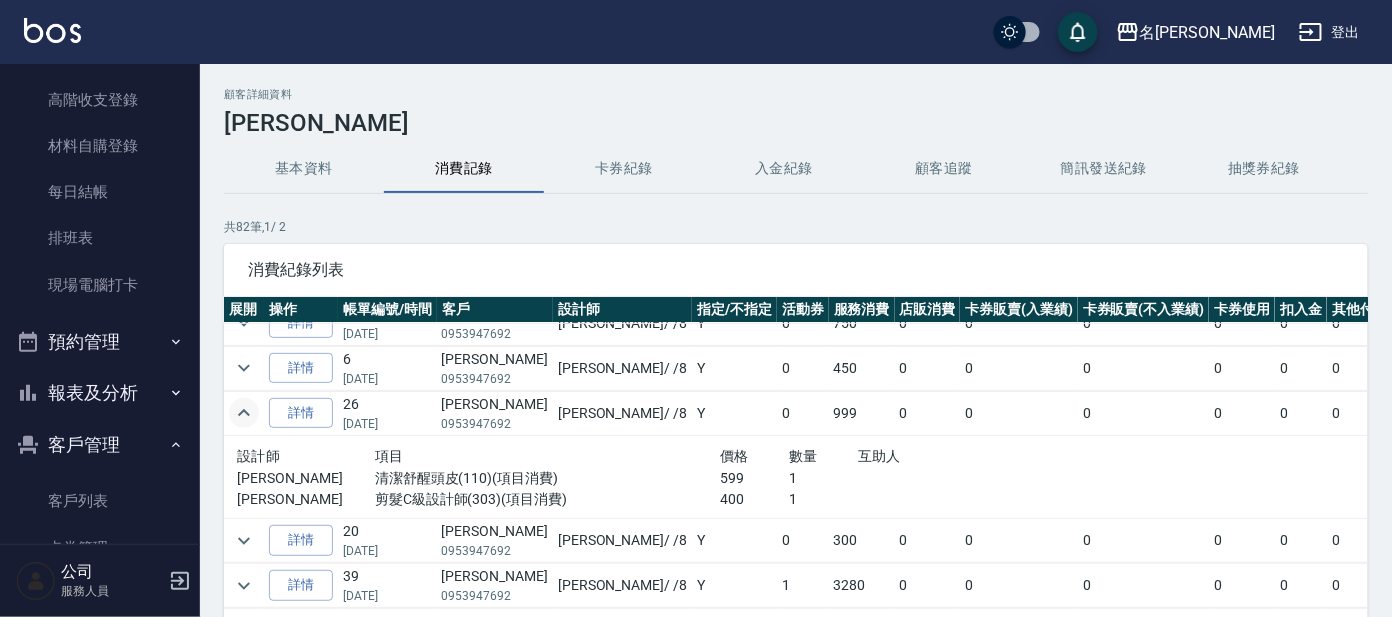 click 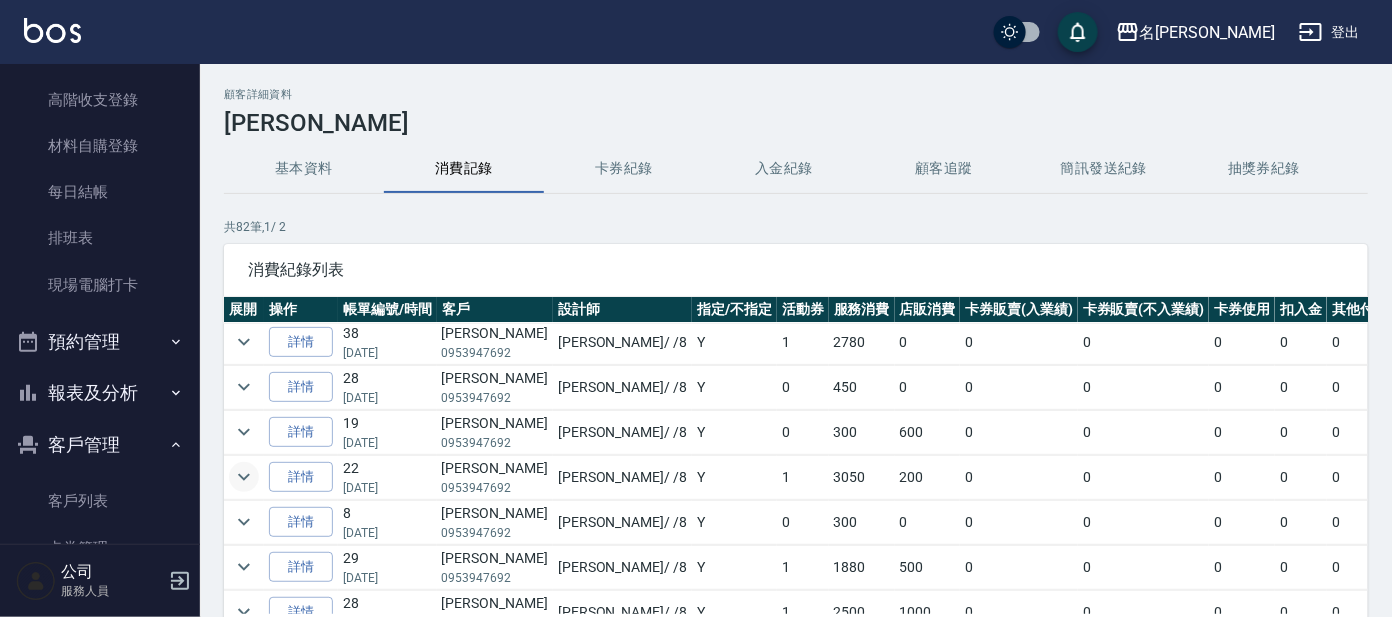 scroll, scrollTop: 624, scrollLeft: 0, axis: vertical 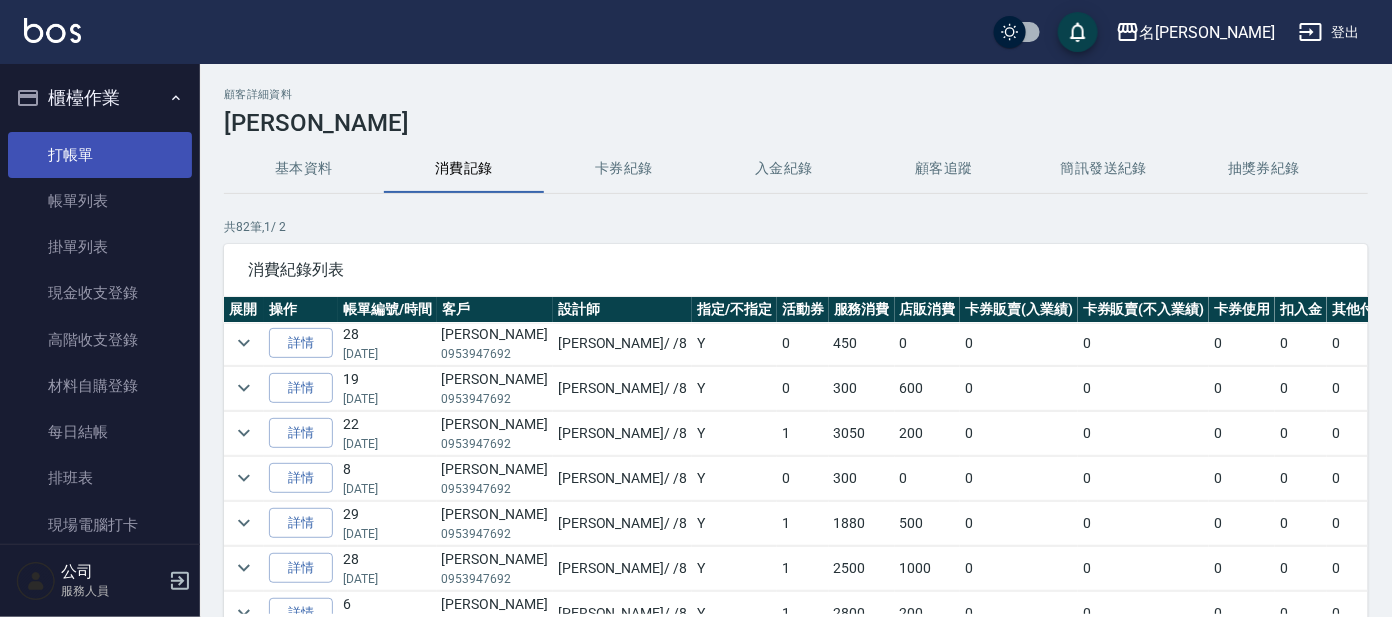 click on "打帳單" at bounding box center [100, 155] 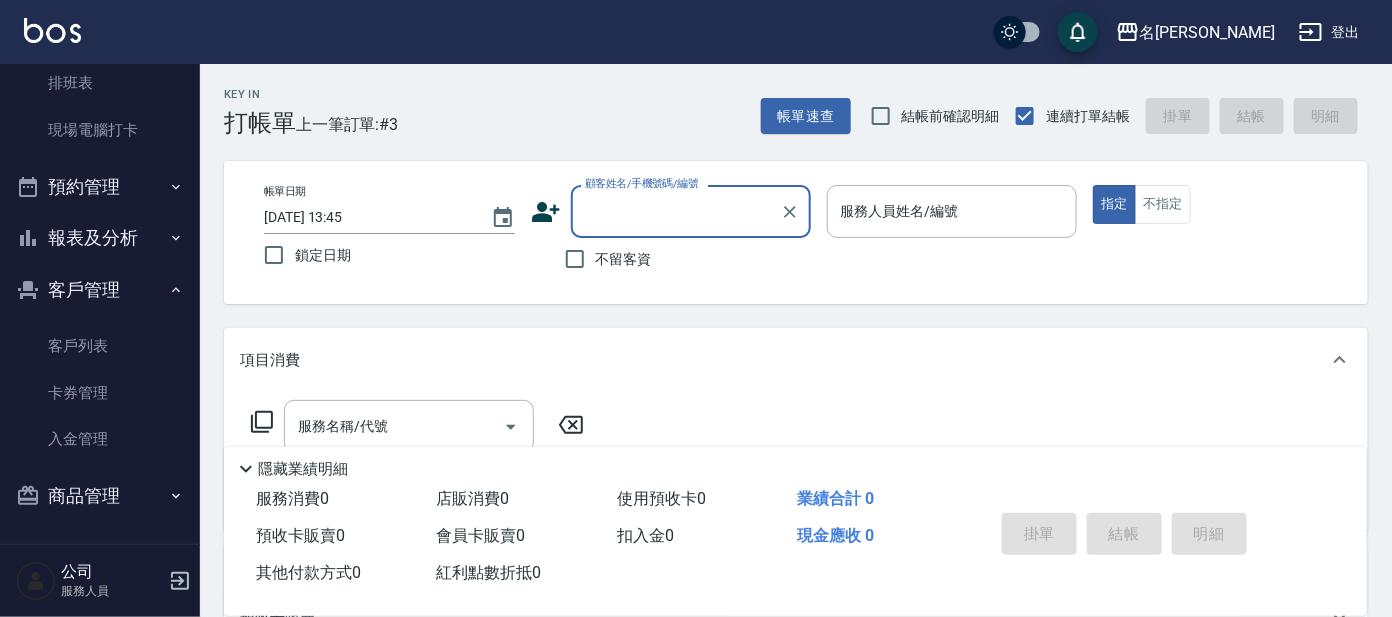 click on "客戶管理" at bounding box center (100, 290) 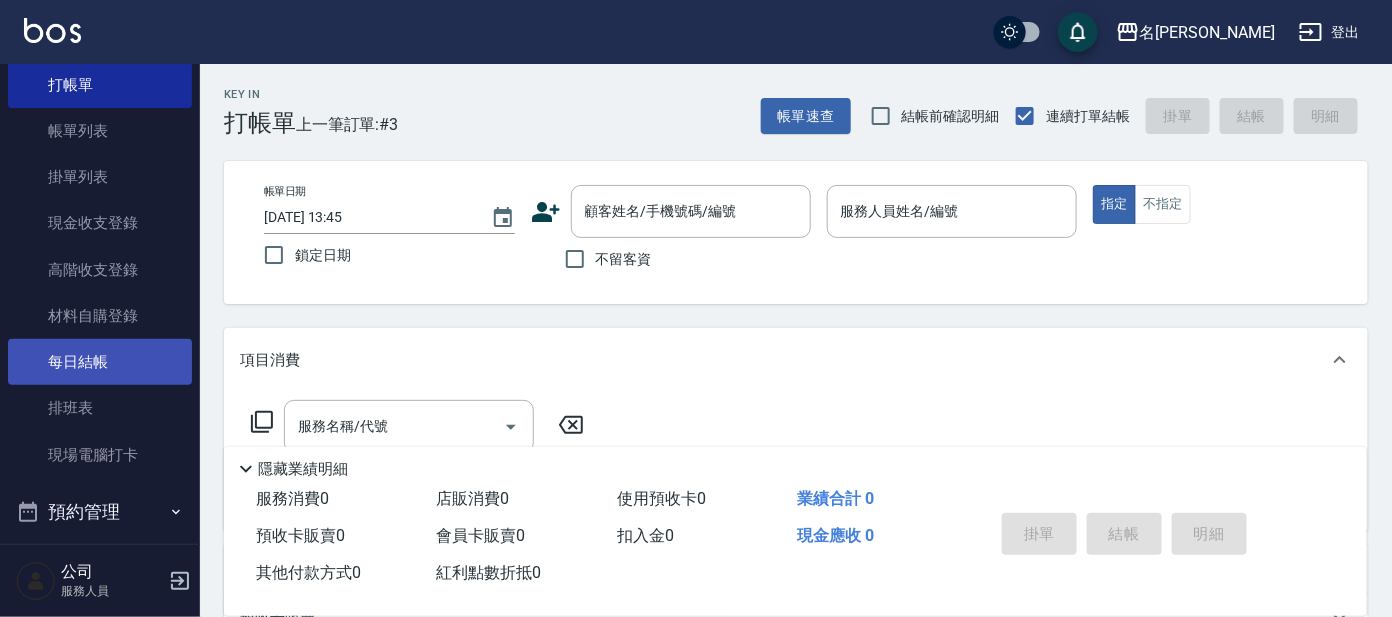 scroll, scrollTop: 240, scrollLeft: 0, axis: vertical 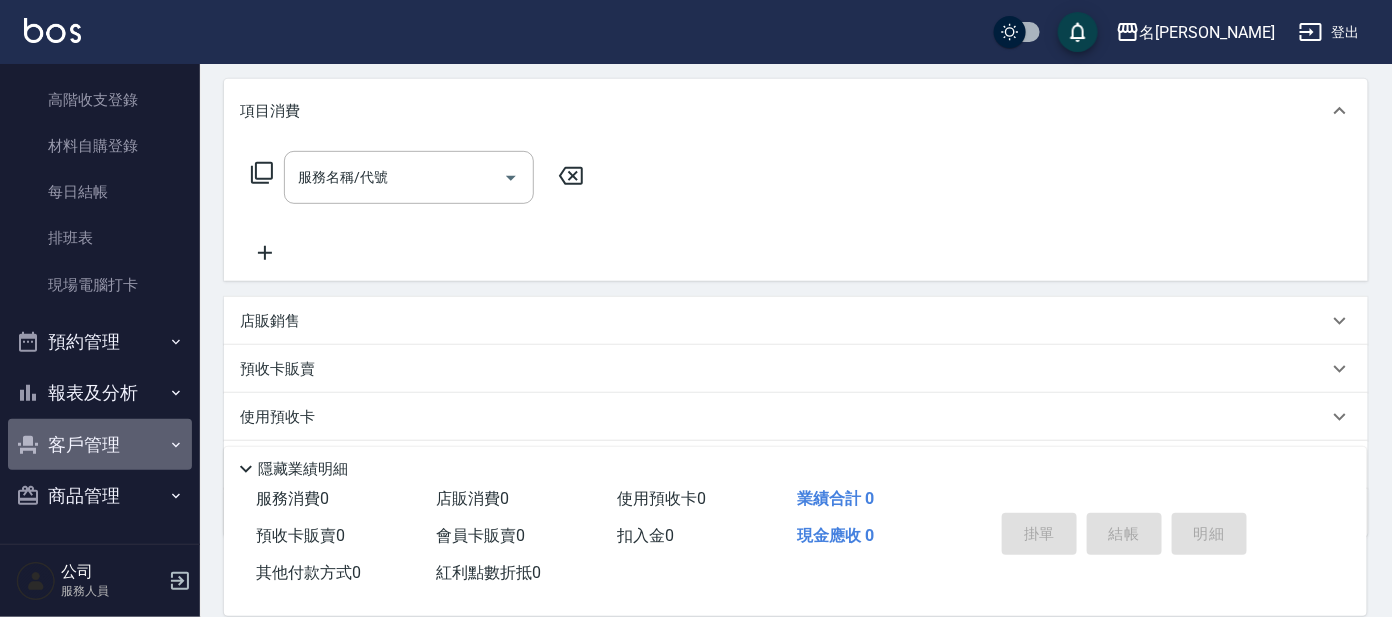 click on "客戶管理" at bounding box center (100, 445) 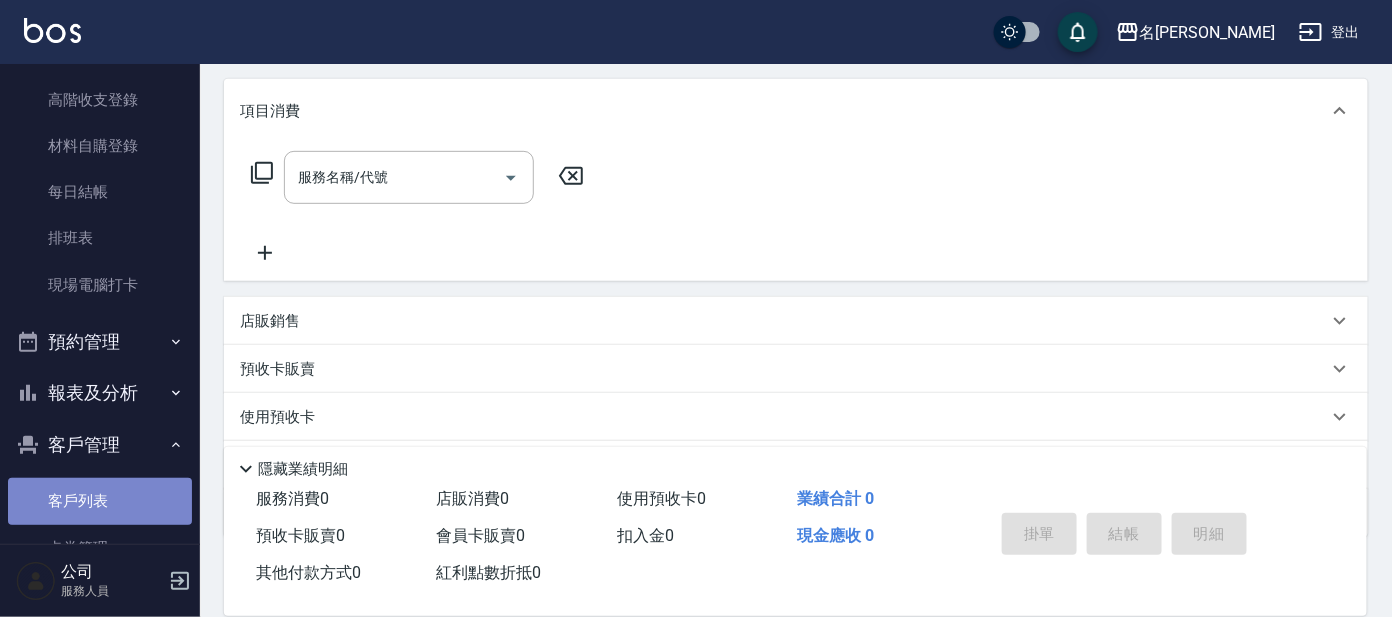 click on "客戶列表" at bounding box center [100, 501] 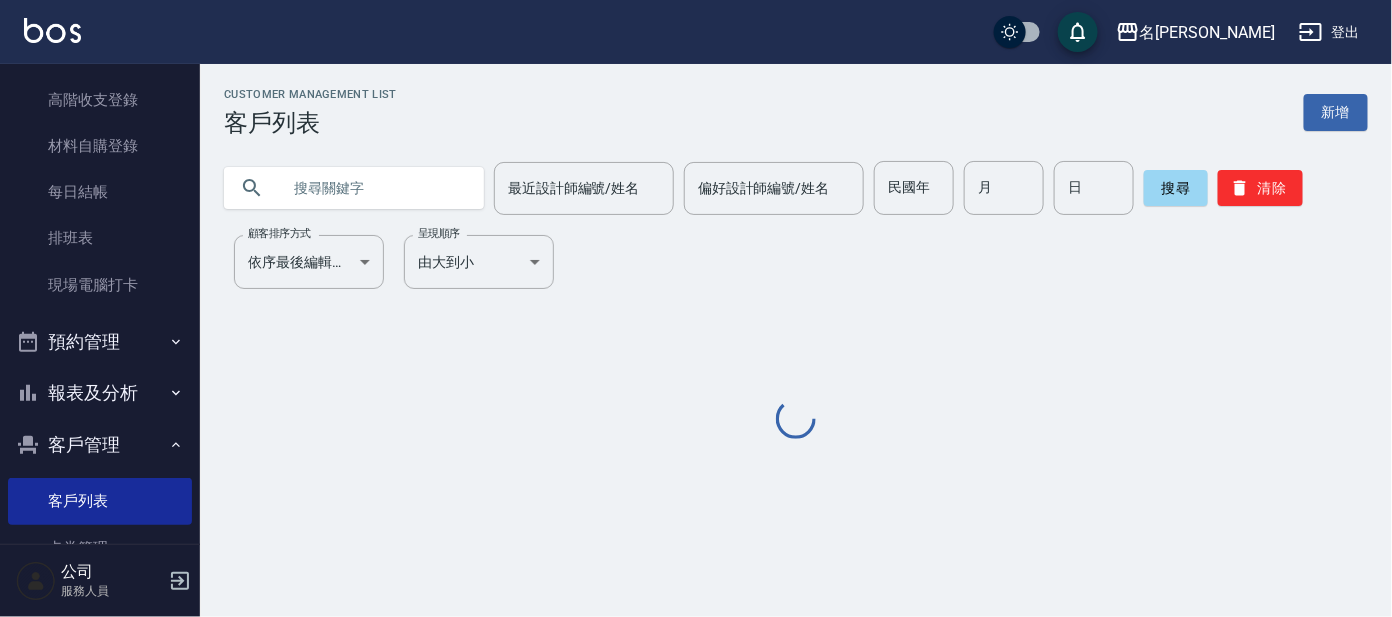 scroll, scrollTop: 0, scrollLeft: 0, axis: both 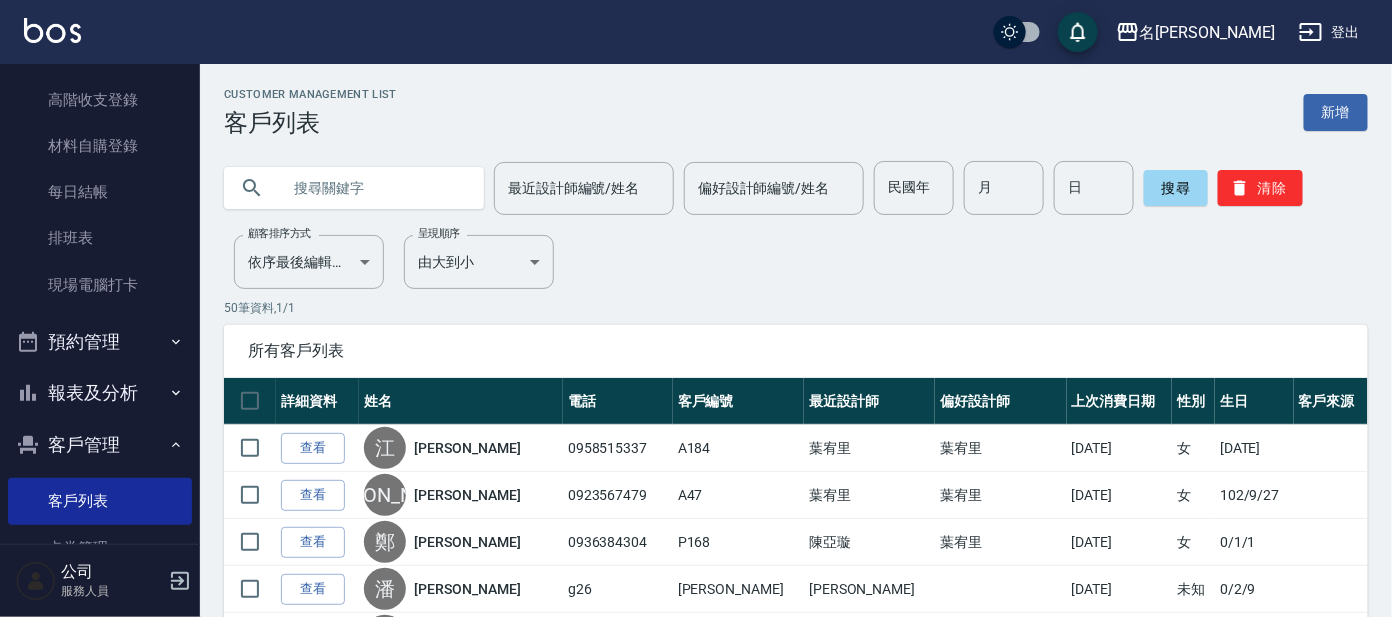 drag, startPoint x: 368, startPoint y: 193, endPoint x: 375, endPoint y: 202, distance: 11.401754 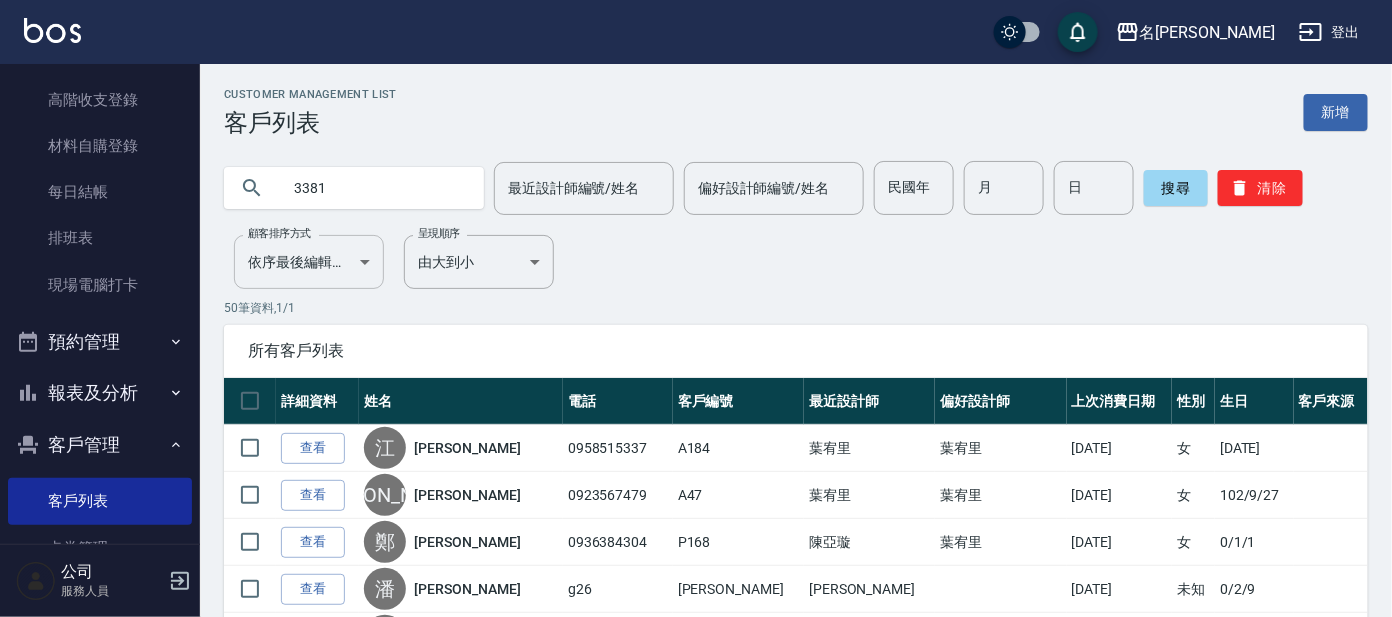 type on "3381" 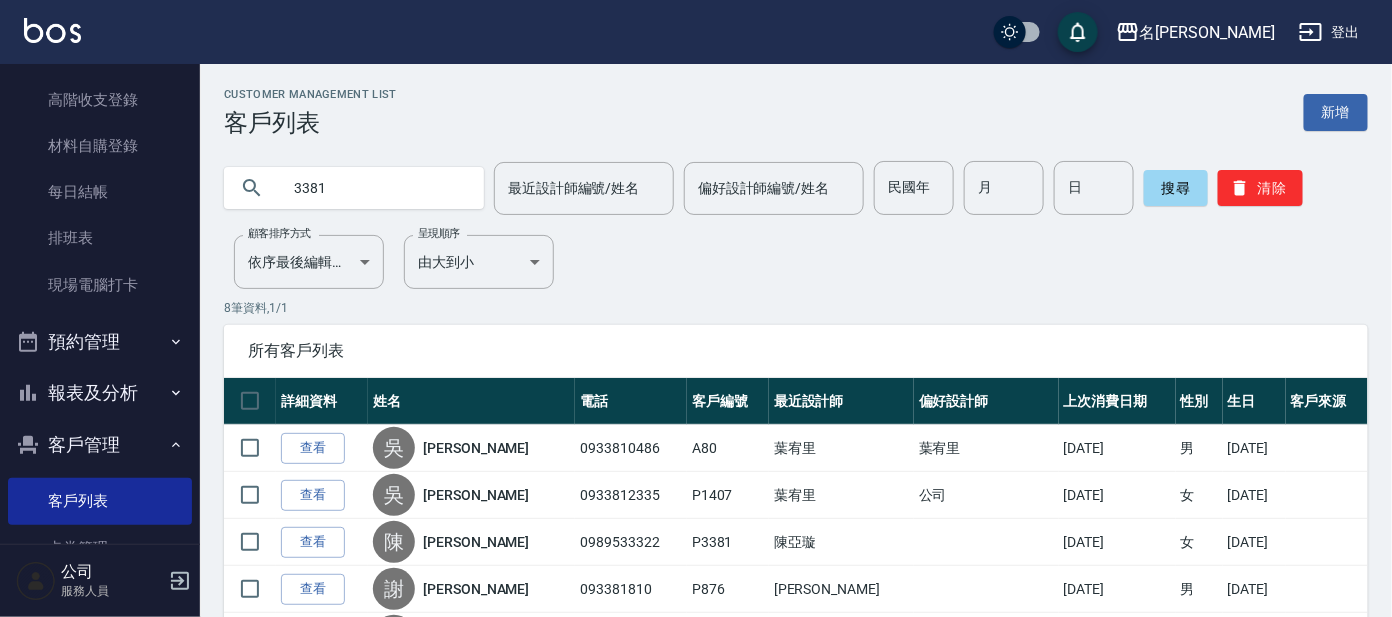 scroll, scrollTop: 124, scrollLeft: 0, axis: vertical 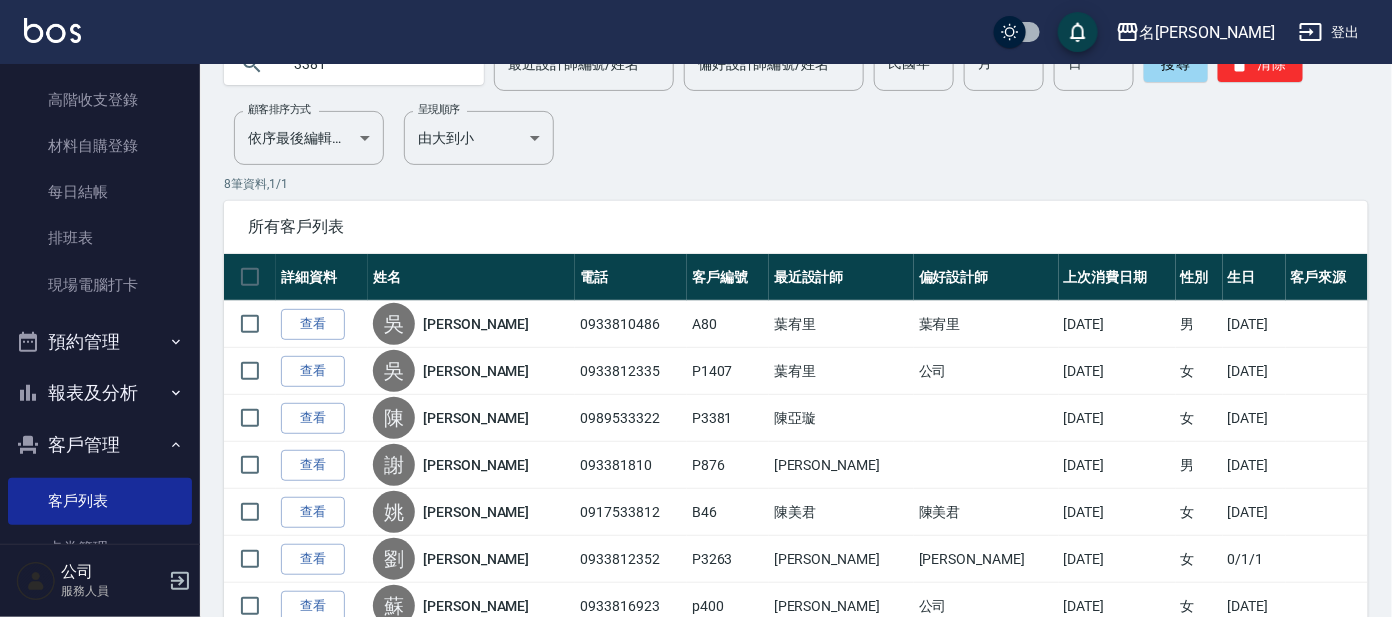 drag, startPoint x: 314, startPoint y: 423, endPoint x: 301, endPoint y: 430, distance: 14.764823 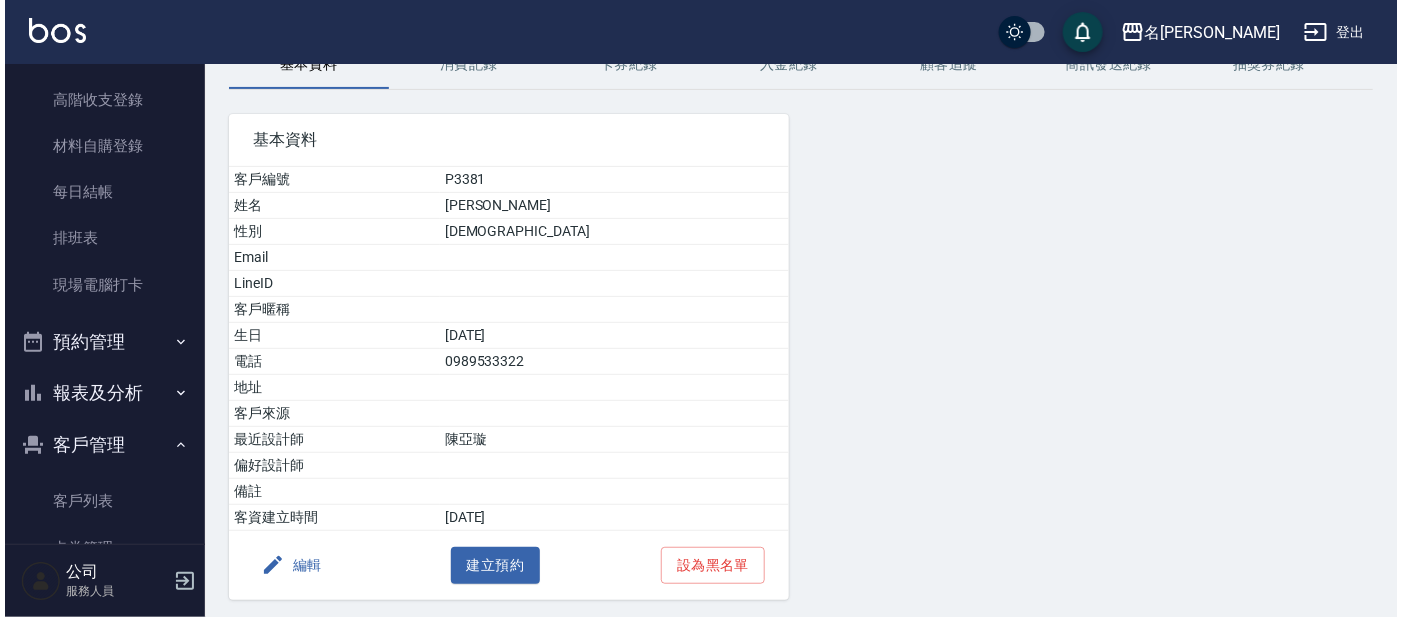 scroll, scrollTop: 170, scrollLeft: 0, axis: vertical 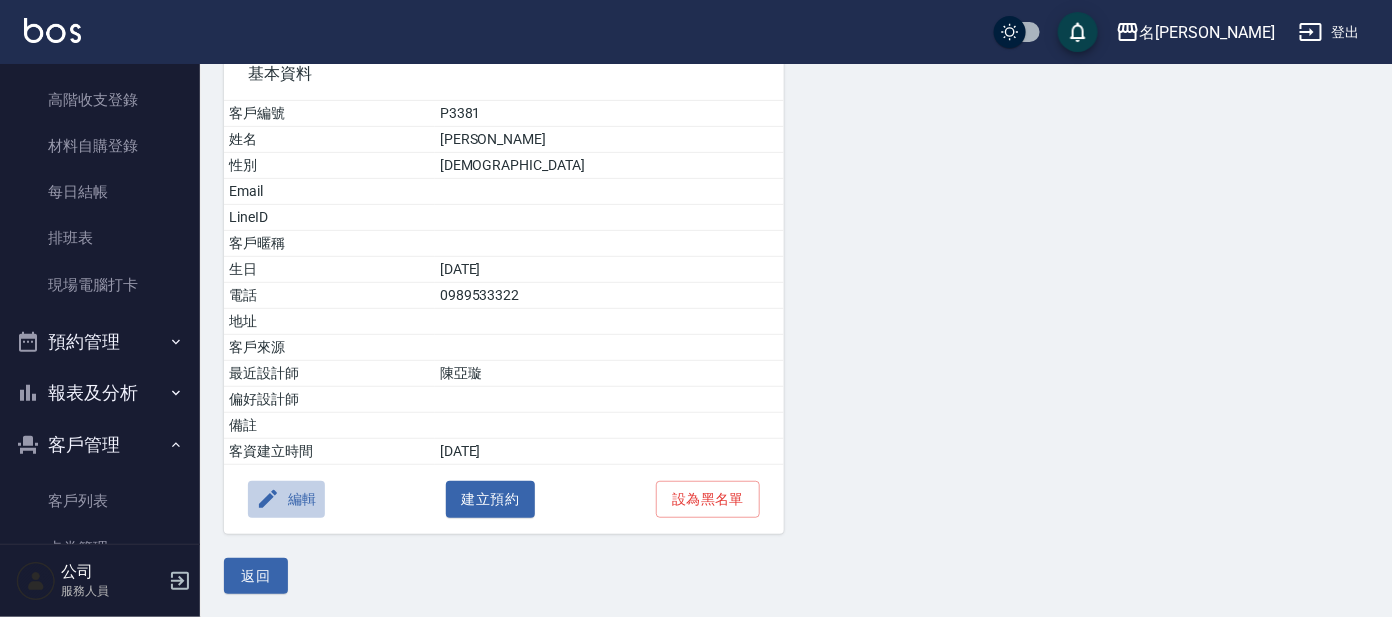 click on "編輯" at bounding box center (286, 499) 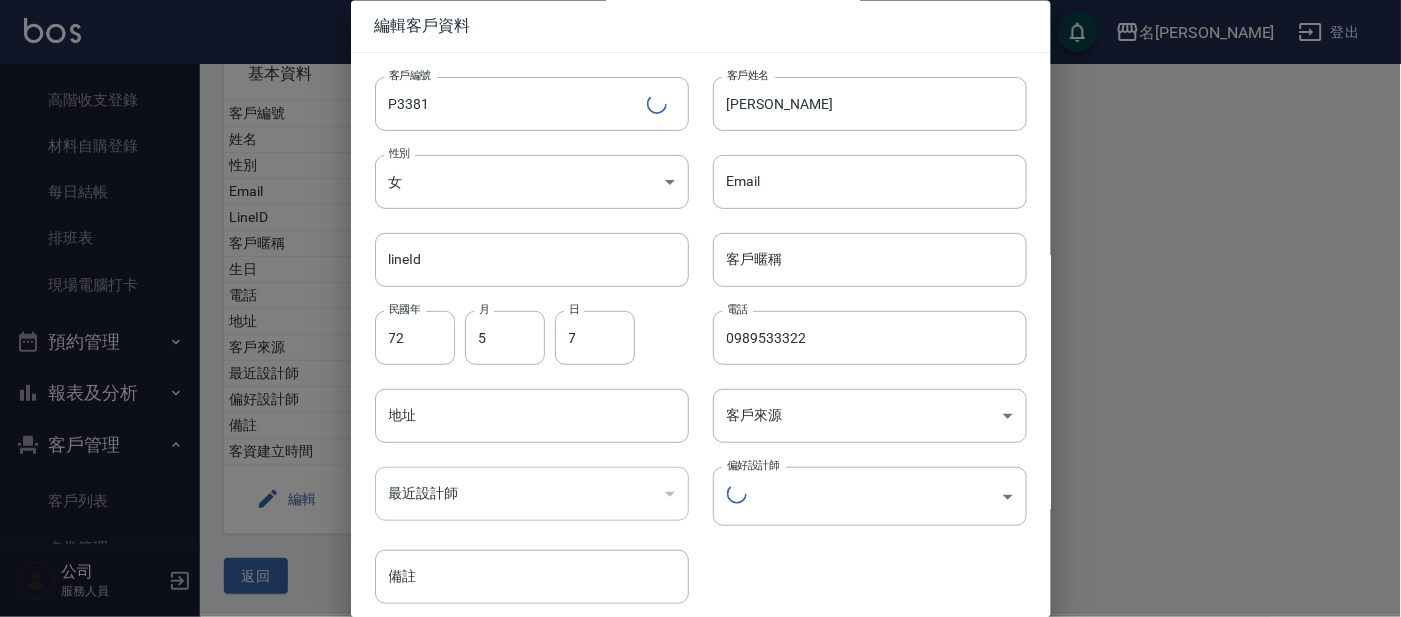 type 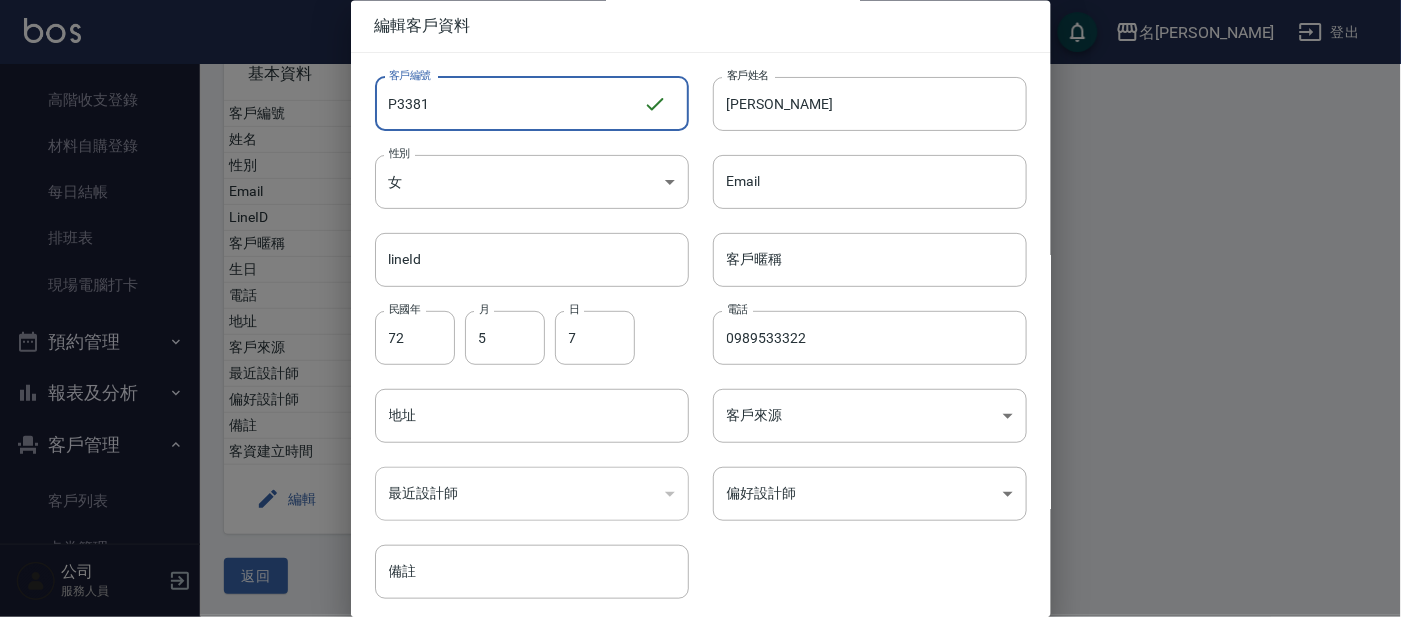 drag, startPoint x: 474, startPoint y: 107, endPoint x: 374, endPoint y: 104, distance: 100.04499 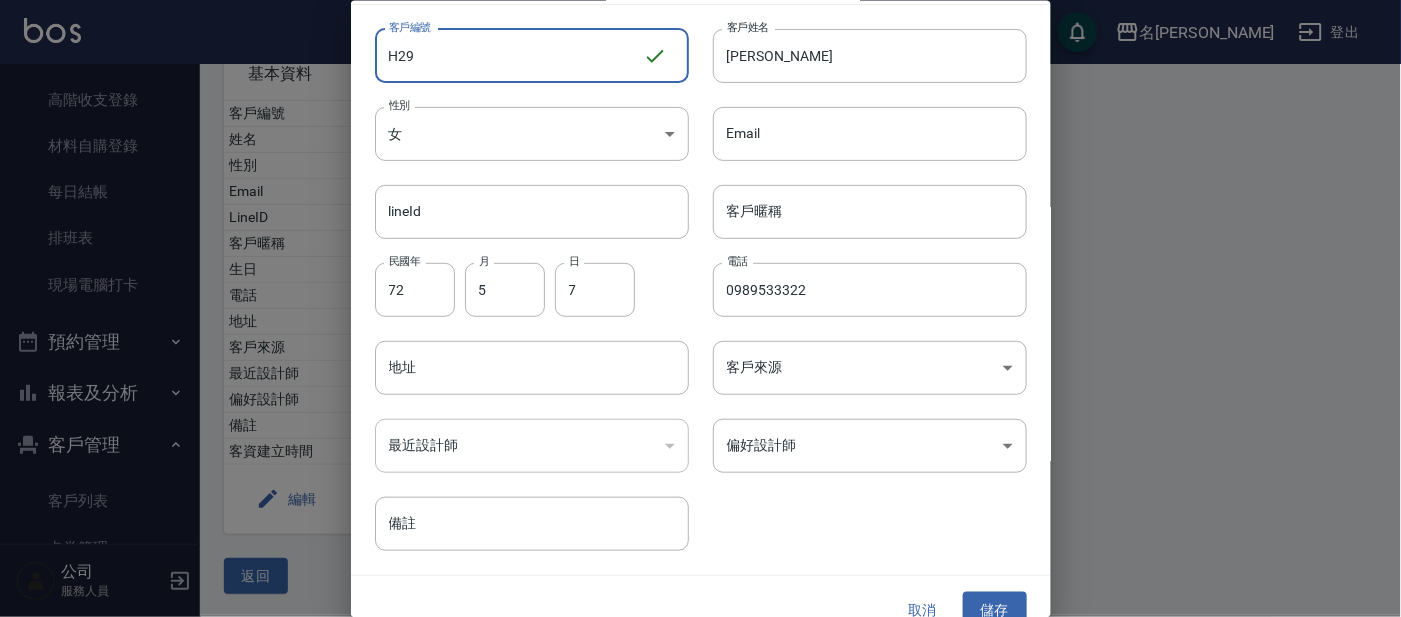 scroll, scrollTop: 75, scrollLeft: 0, axis: vertical 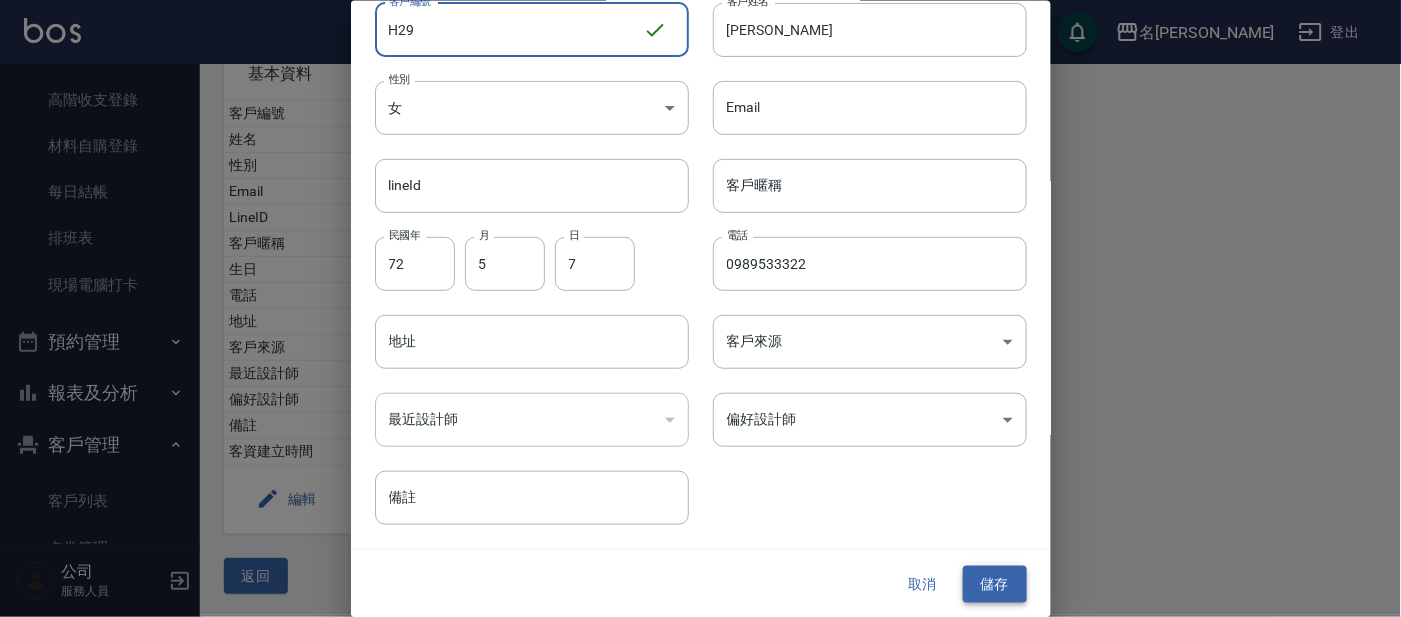 type on "H29" 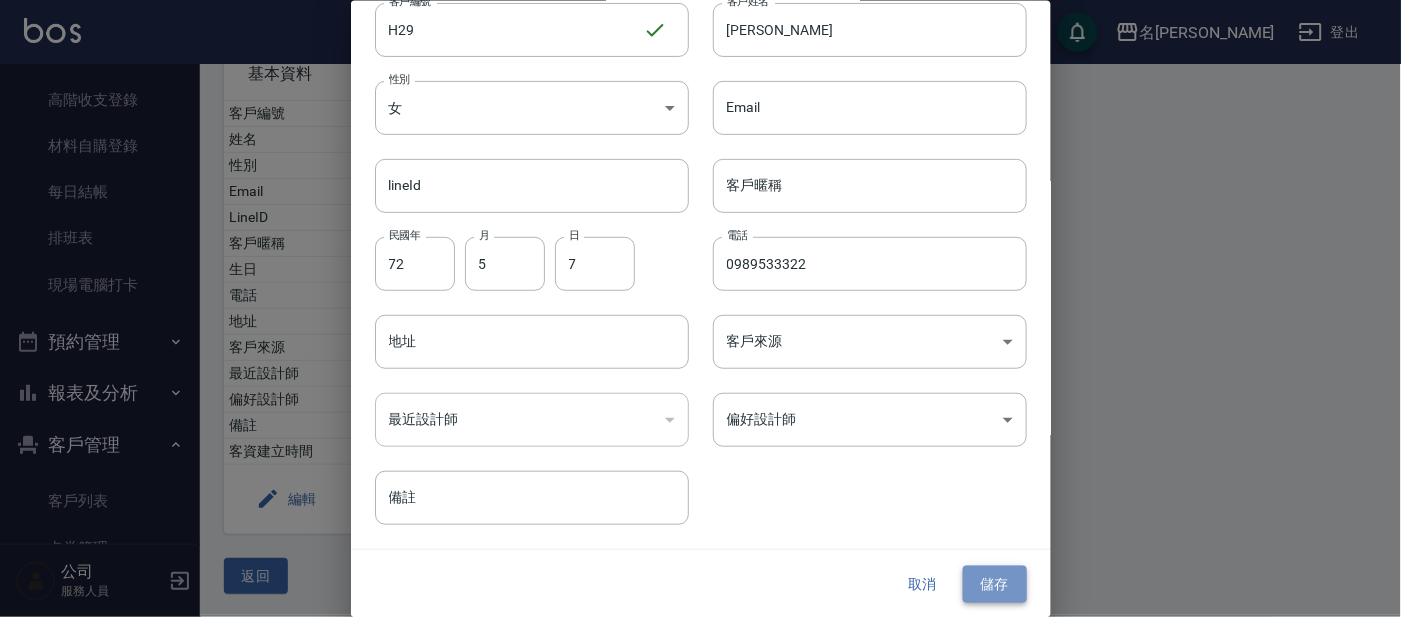 click on "儲存" at bounding box center [995, 584] 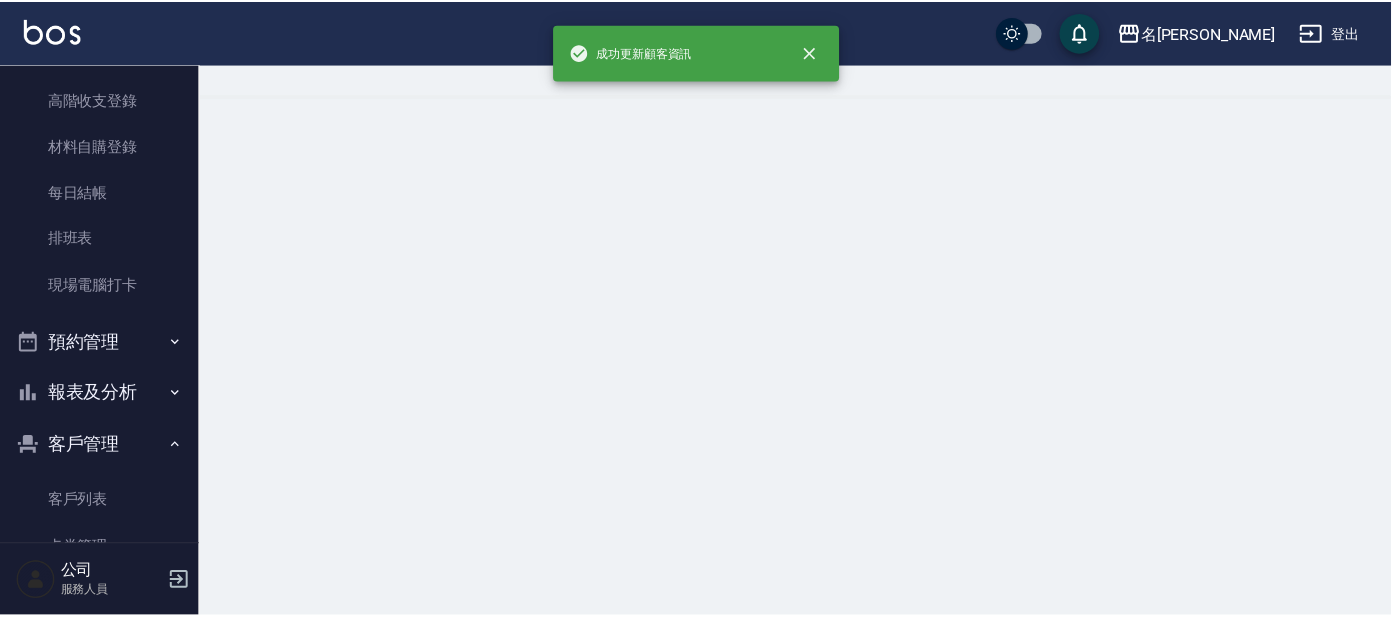 scroll, scrollTop: 0, scrollLeft: 0, axis: both 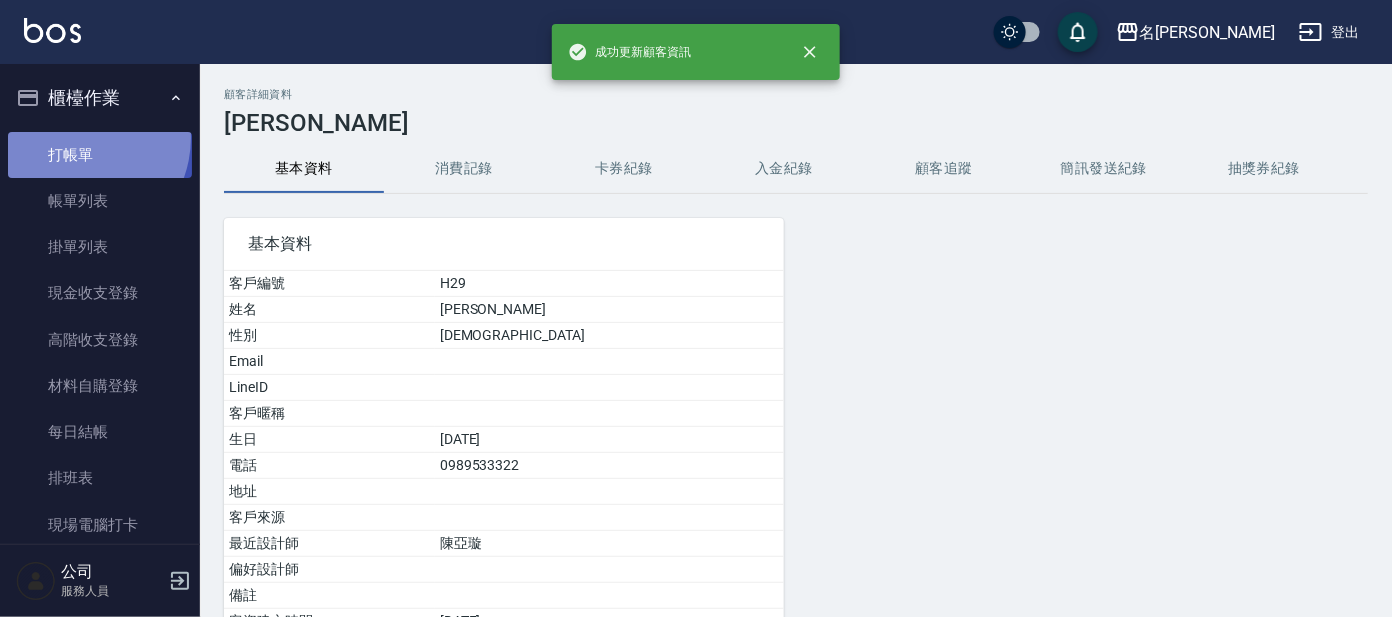 click on "打帳單" at bounding box center [100, 155] 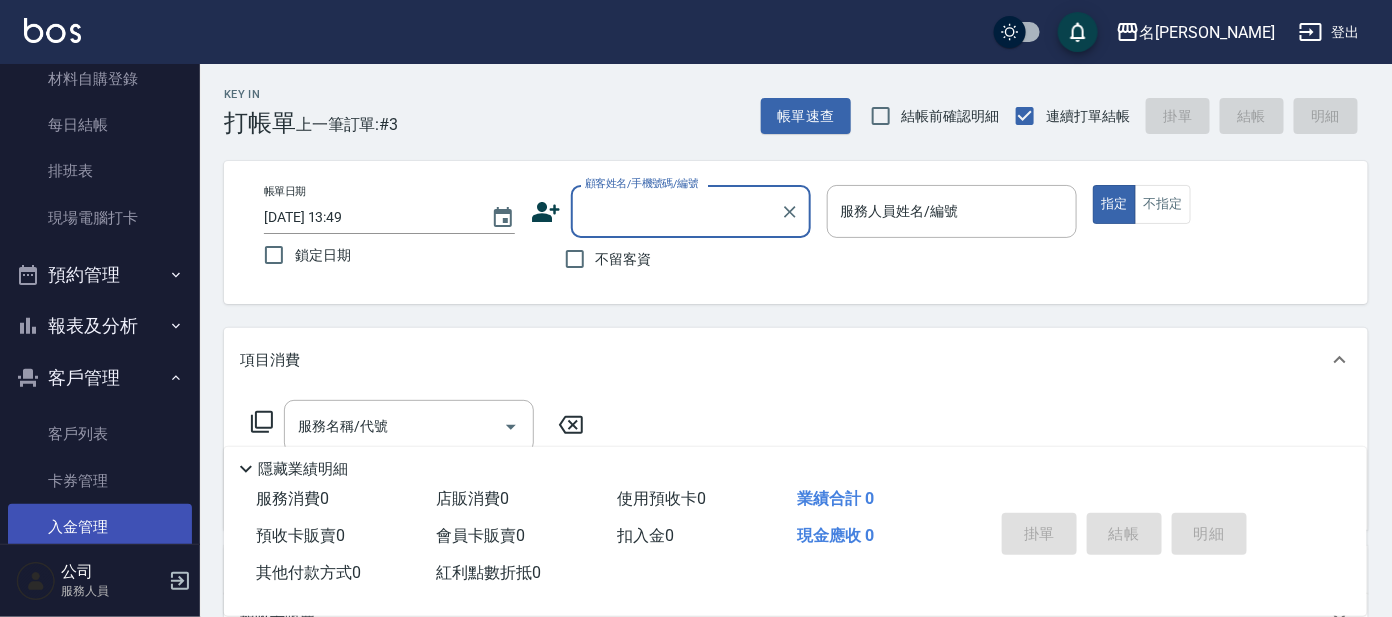 scroll, scrollTop: 395, scrollLeft: 0, axis: vertical 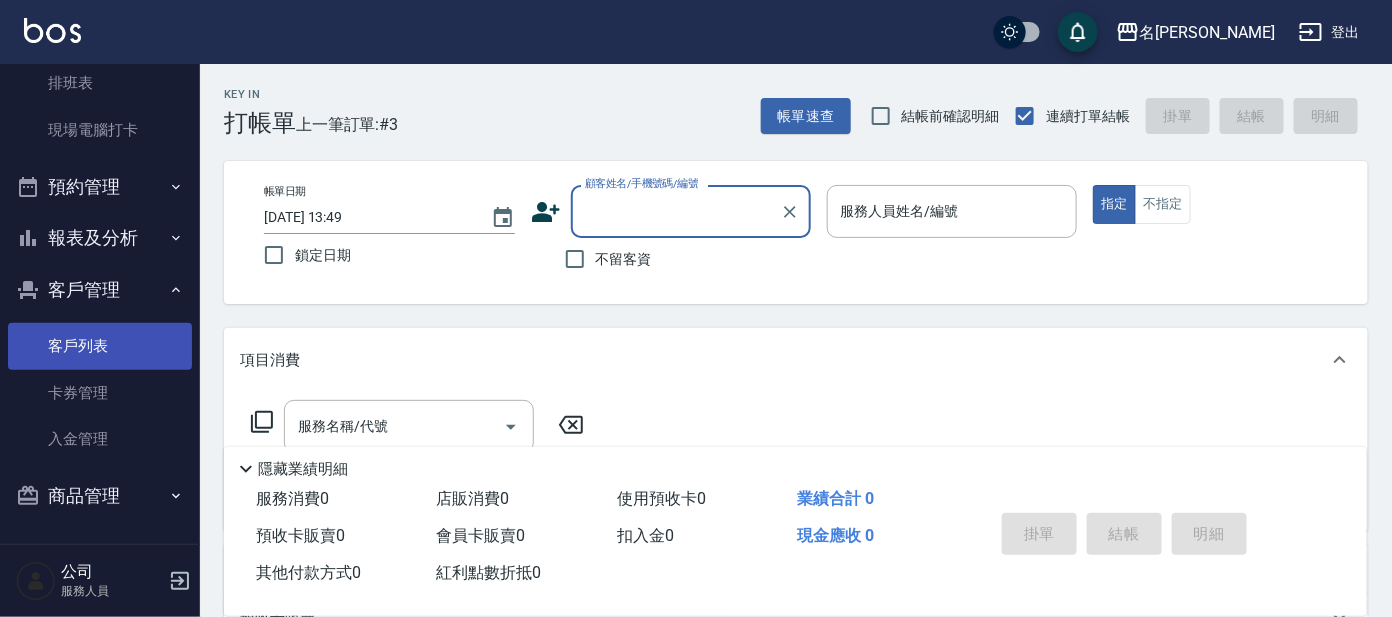 click on "客戶列表" at bounding box center [100, 346] 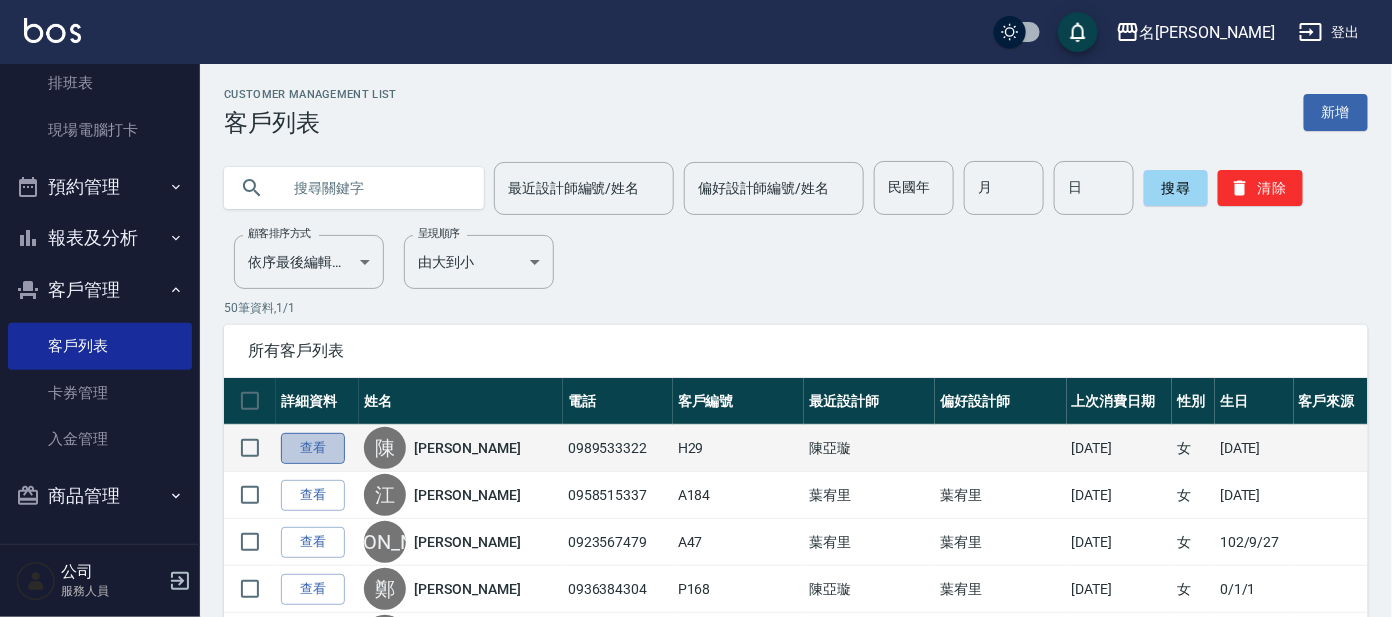 click on "查看" at bounding box center [313, 448] 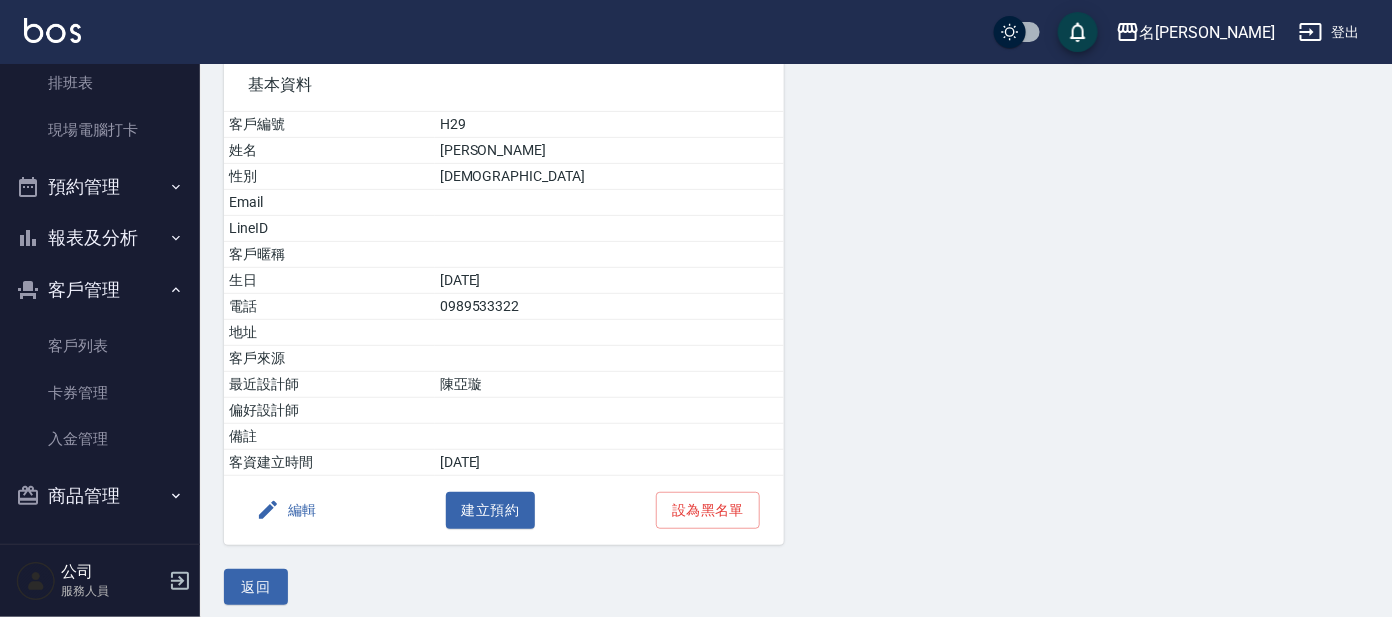 scroll, scrollTop: 170, scrollLeft: 0, axis: vertical 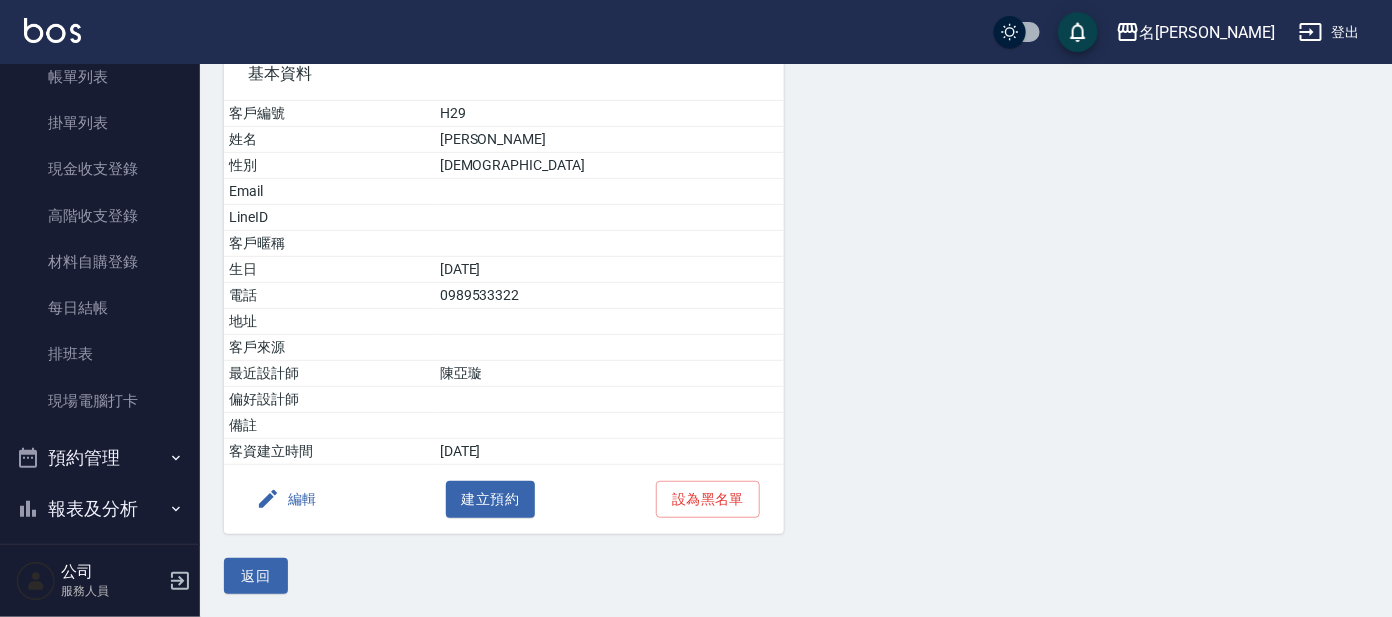 click on "返回" at bounding box center (256, 576) 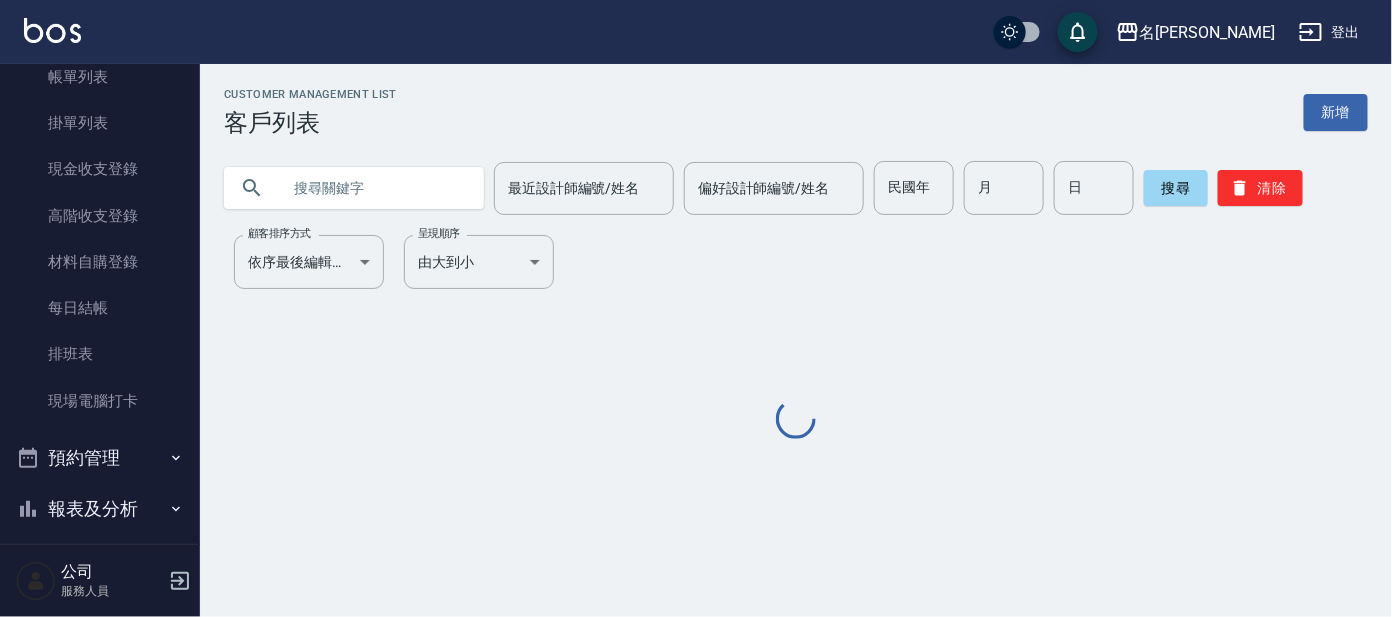 scroll, scrollTop: 0, scrollLeft: 0, axis: both 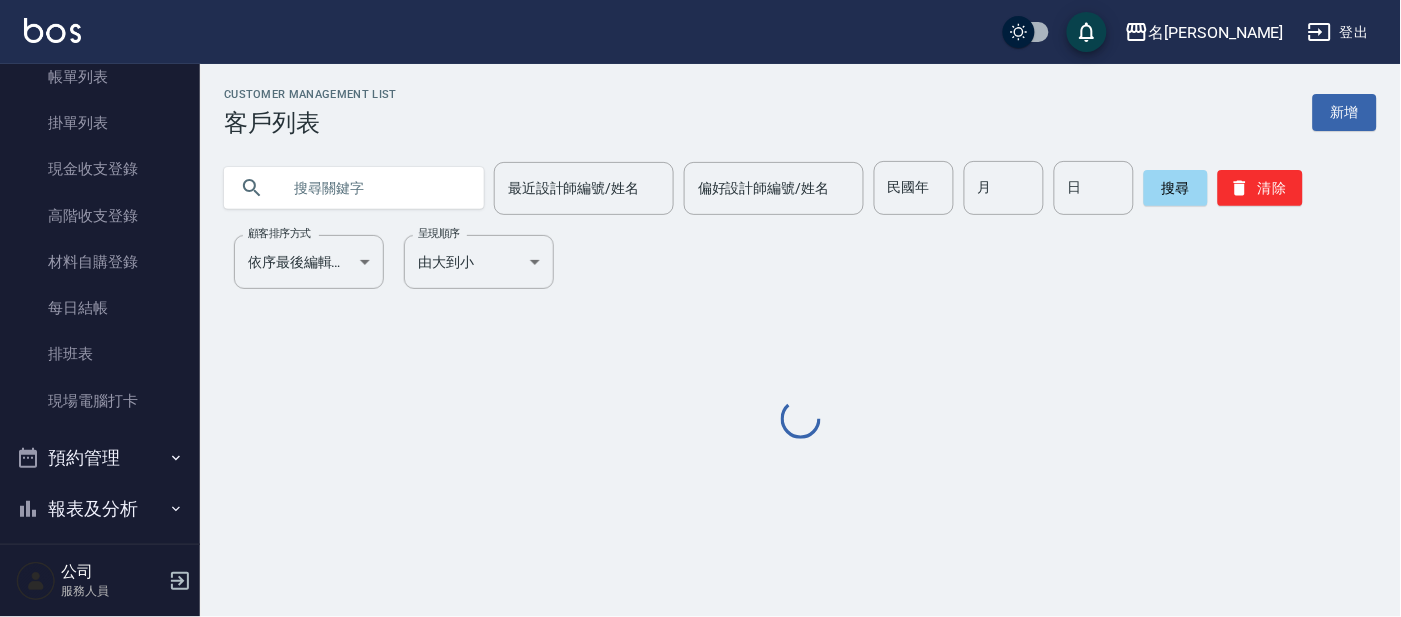 click at bounding box center (374, 188) 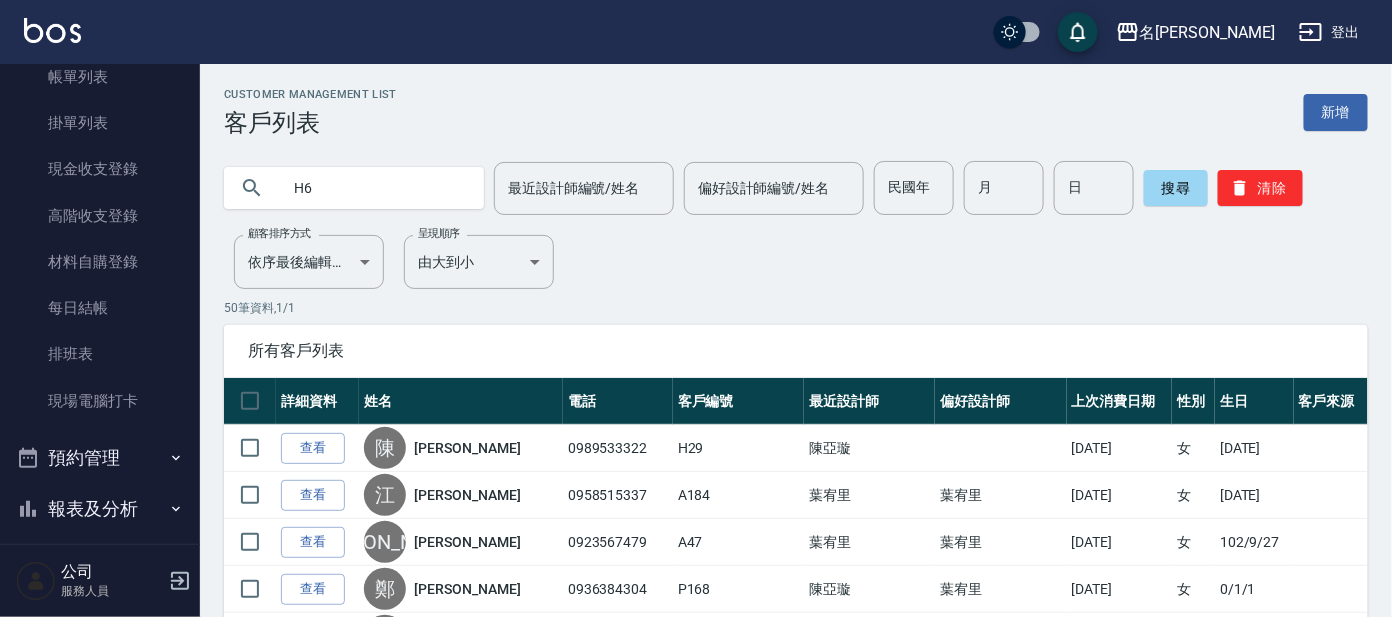 type on "H6" 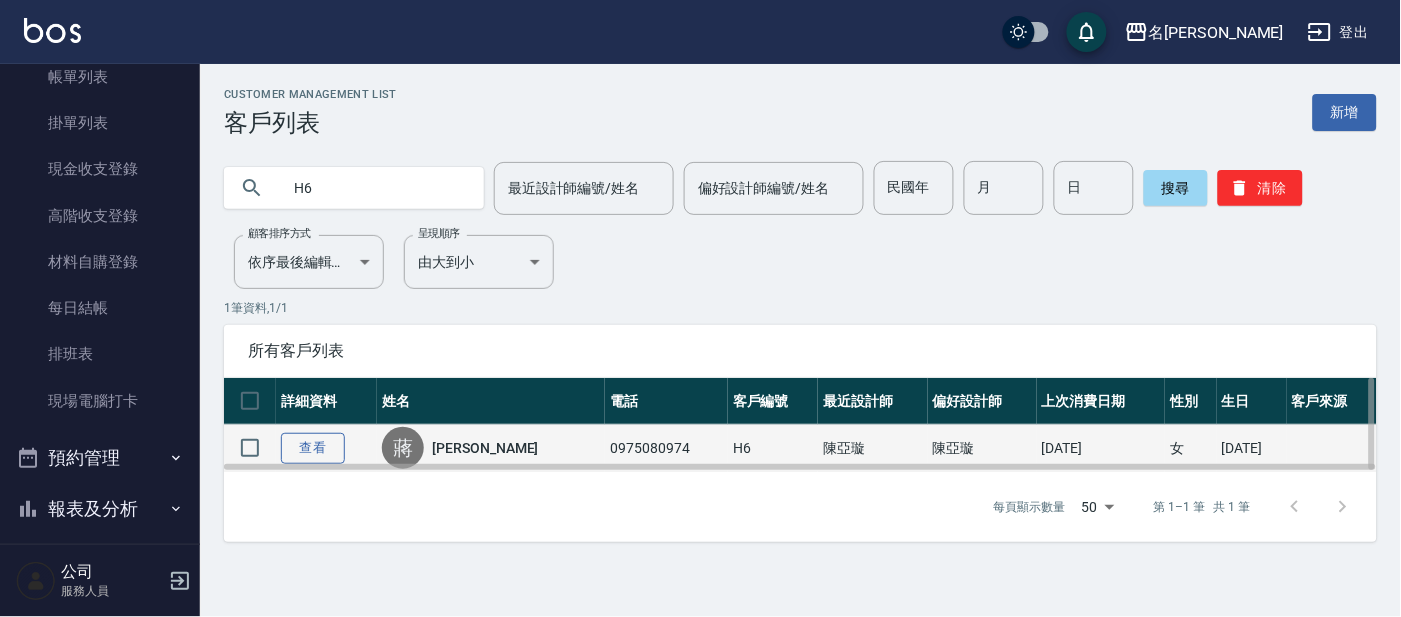 click on "查看" at bounding box center [313, 448] 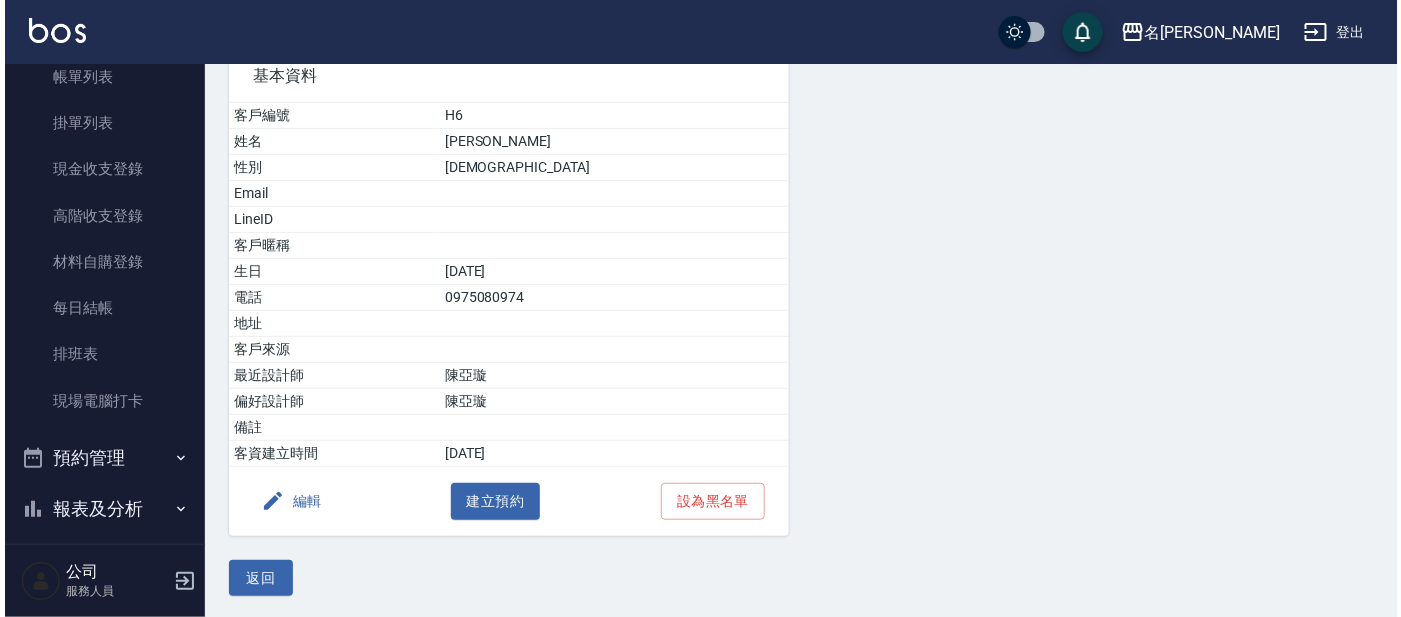scroll, scrollTop: 170, scrollLeft: 0, axis: vertical 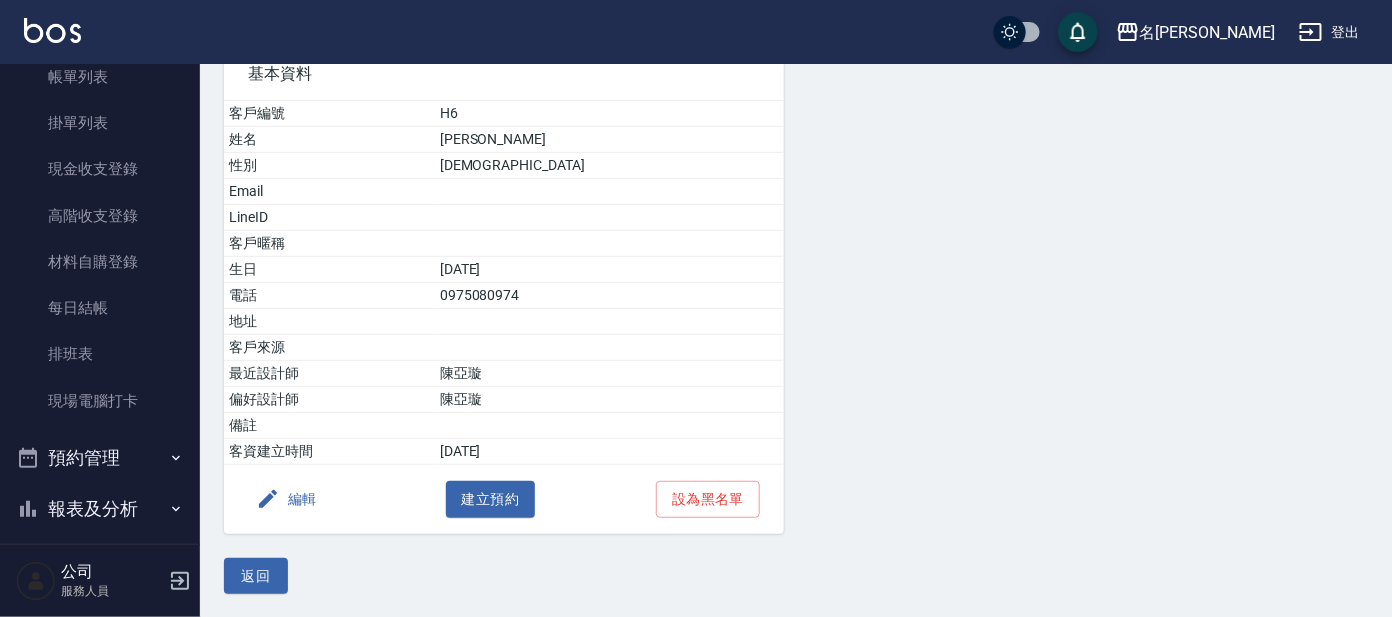 click on "編輯" at bounding box center (286, 499) 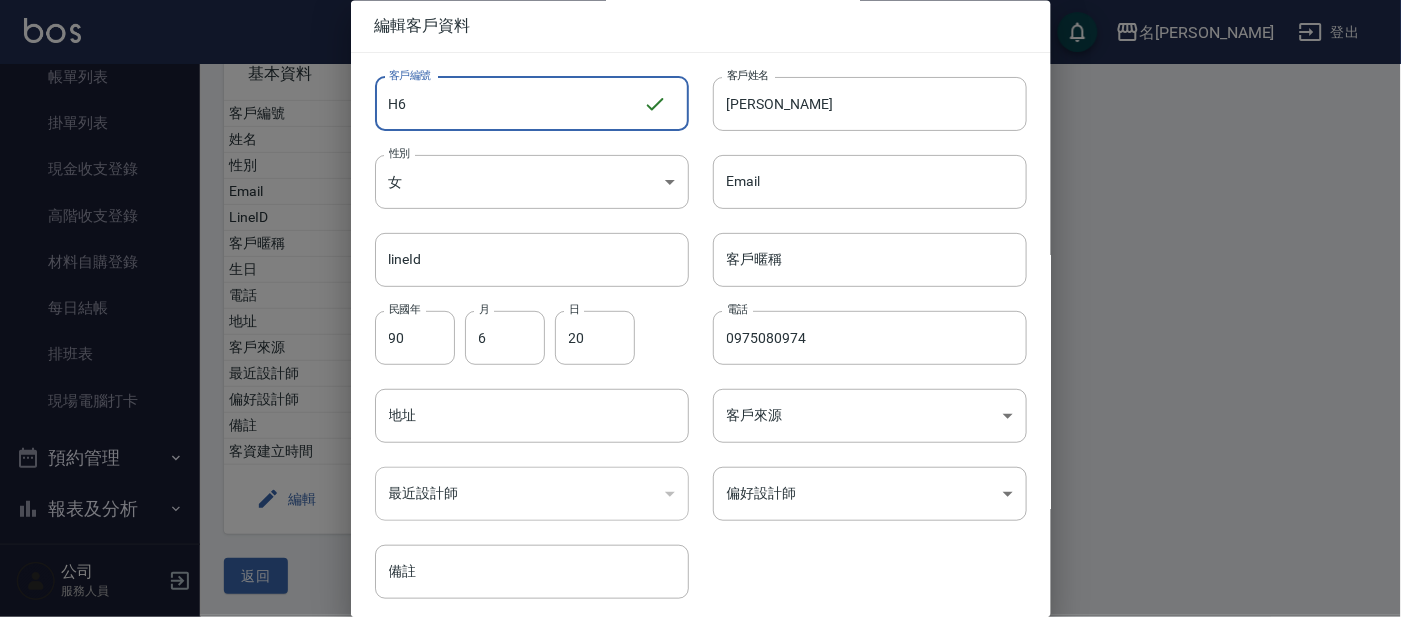 drag, startPoint x: 426, startPoint y: 105, endPoint x: 357, endPoint y: 110, distance: 69.18092 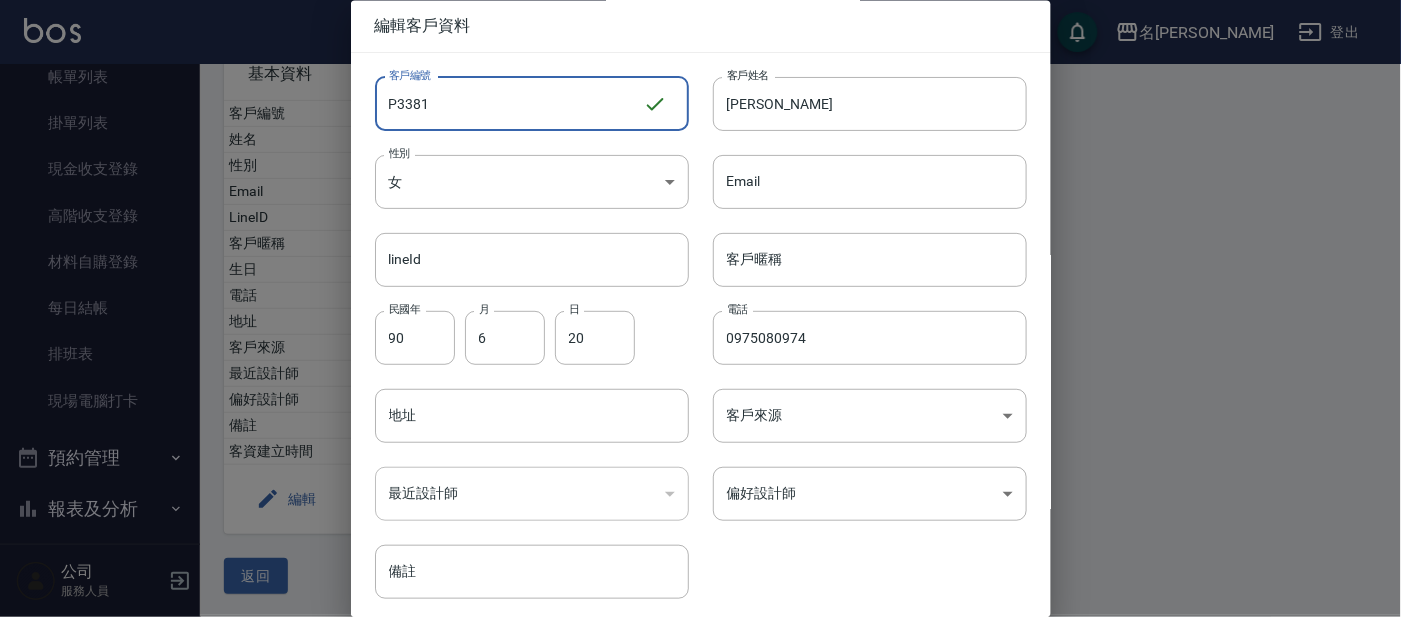 scroll, scrollTop: 75, scrollLeft: 0, axis: vertical 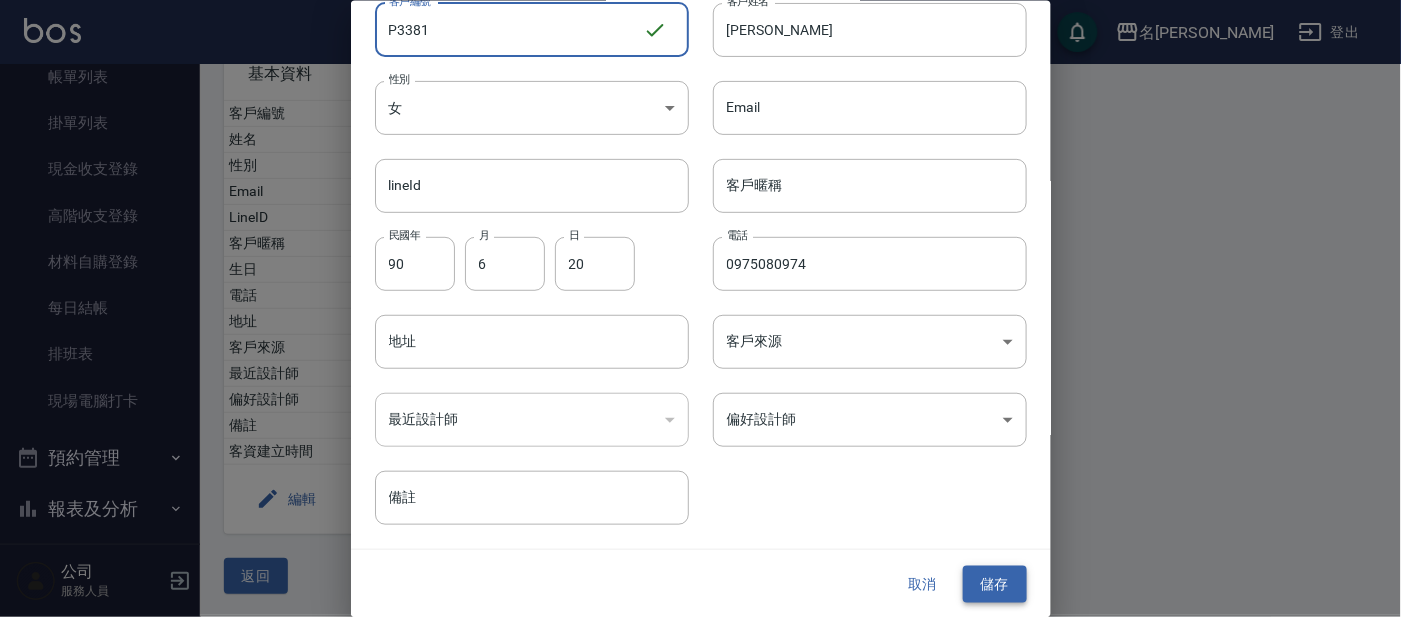 type on "P3381" 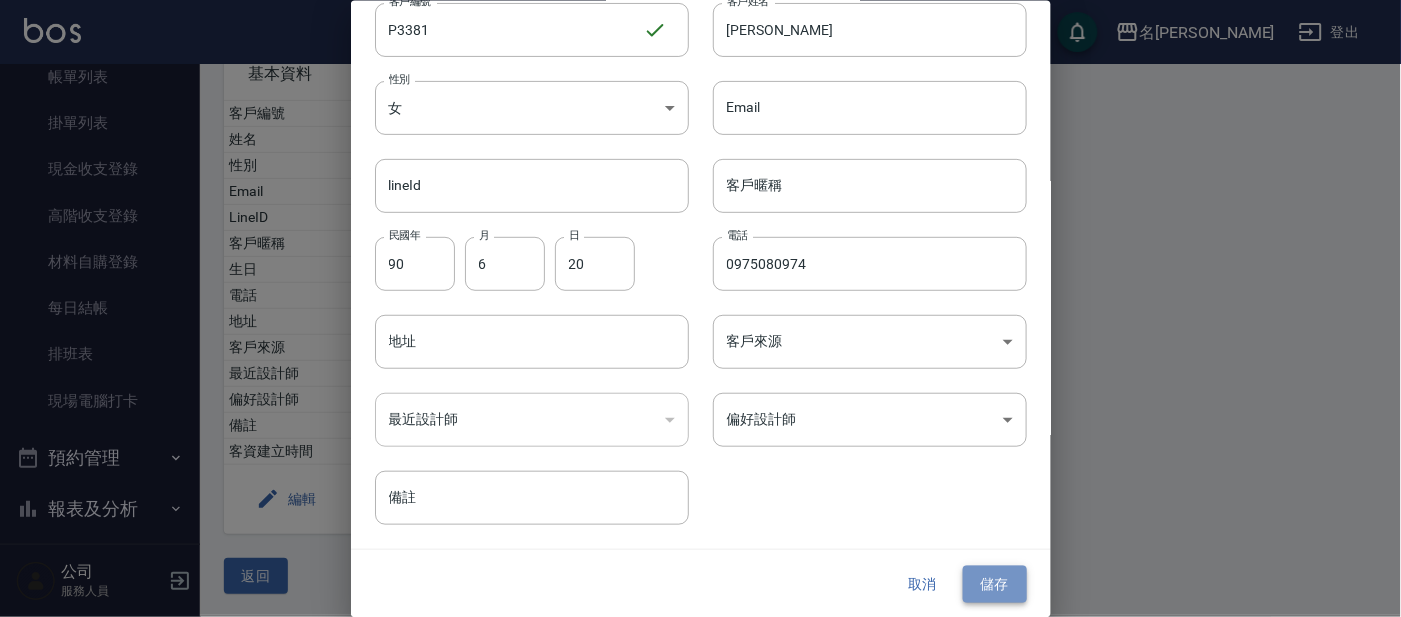 click on "儲存" at bounding box center (995, 584) 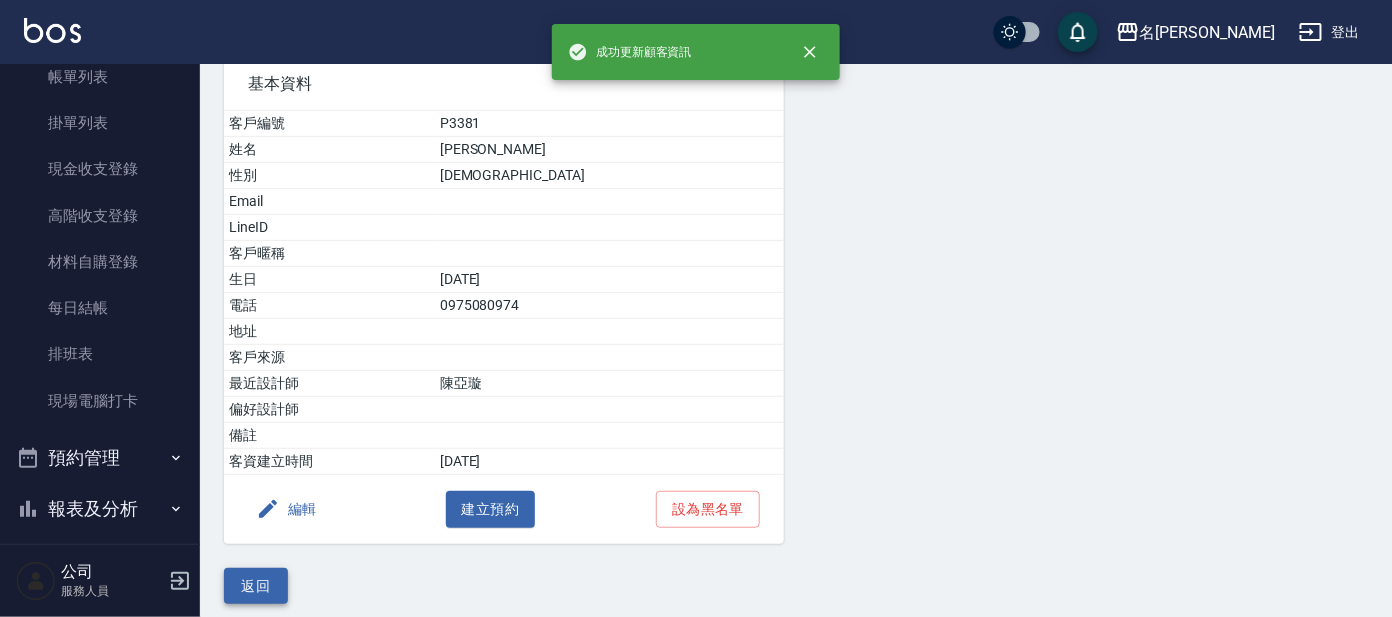 scroll, scrollTop: 170, scrollLeft: 0, axis: vertical 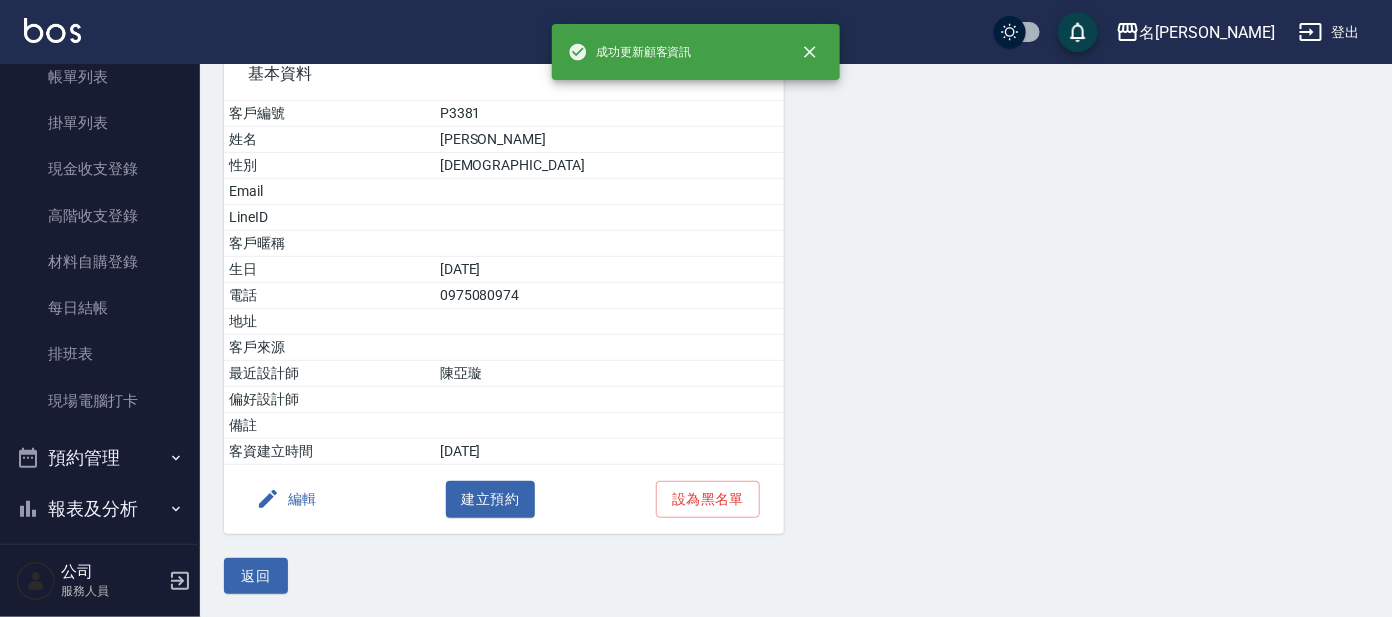 click on "返回" at bounding box center (256, 576) 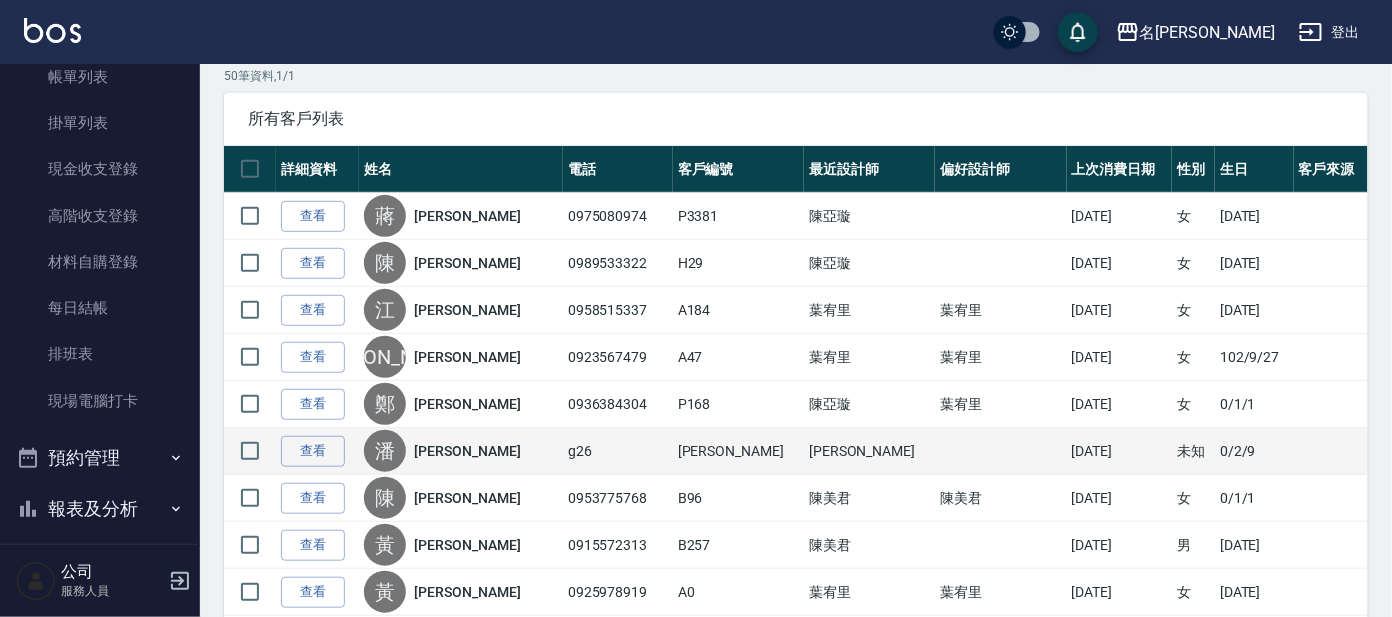 scroll, scrollTop: 249, scrollLeft: 0, axis: vertical 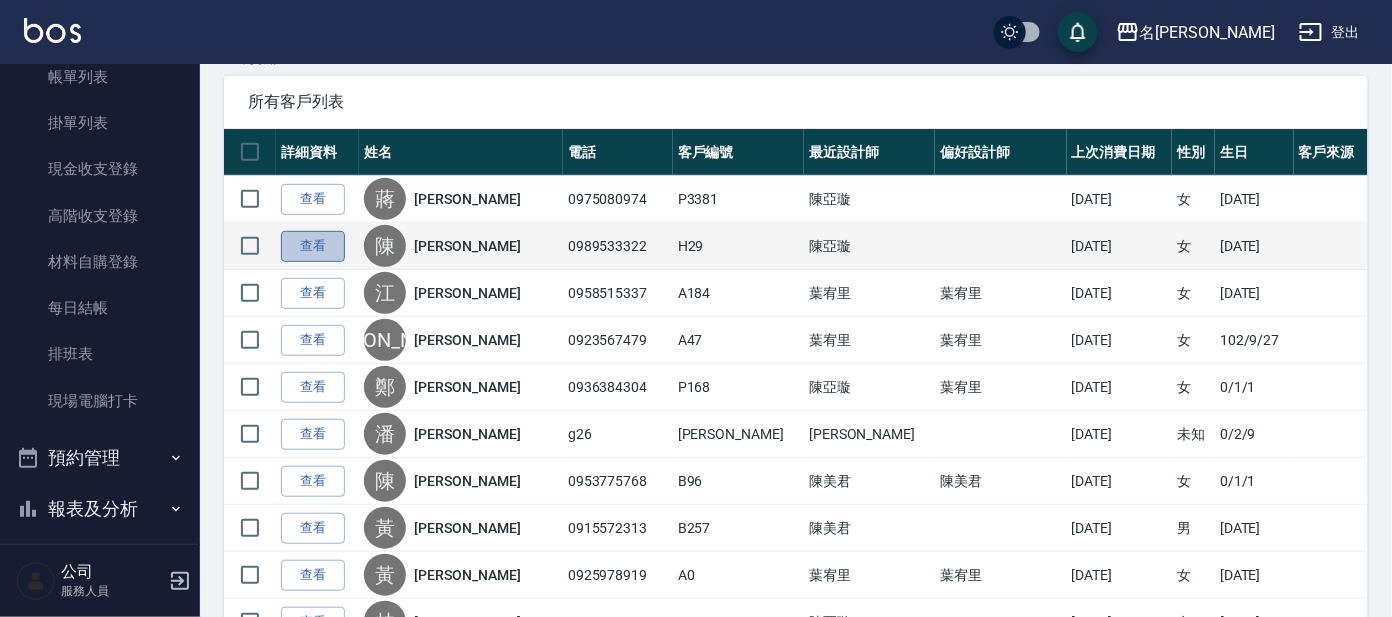 click on "查看" at bounding box center [313, 246] 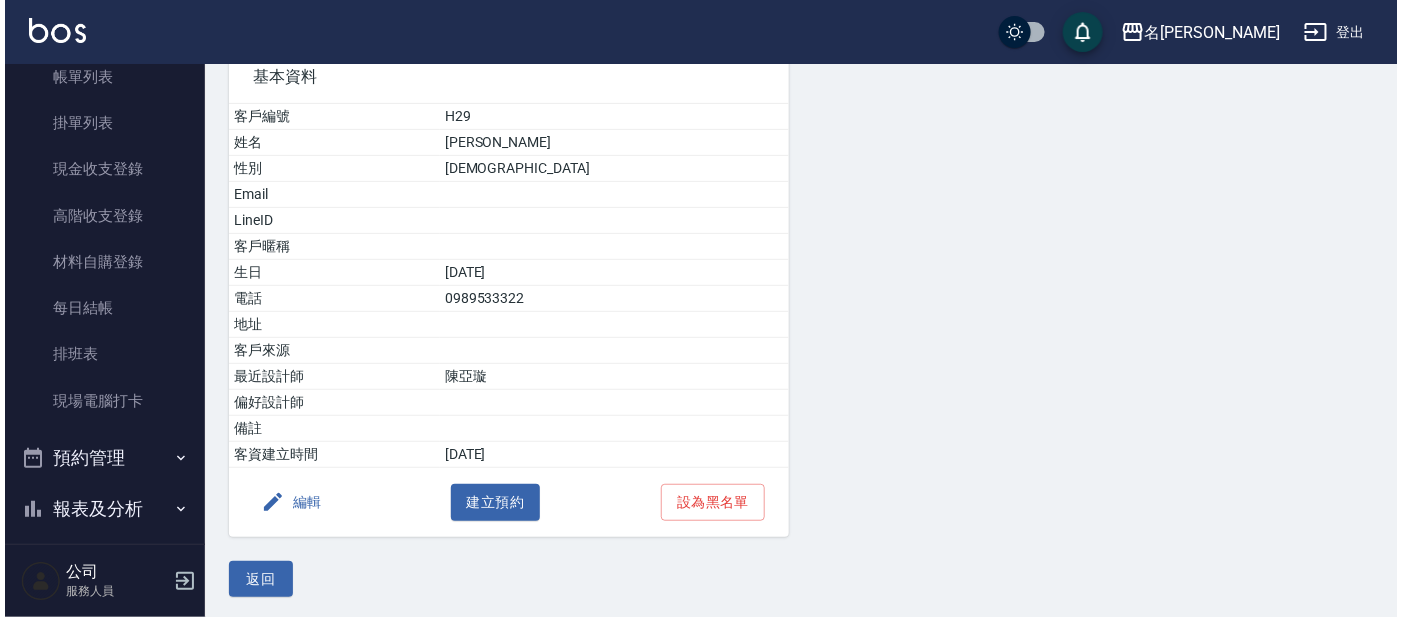 scroll, scrollTop: 170, scrollLeft: 0, axis: vertical 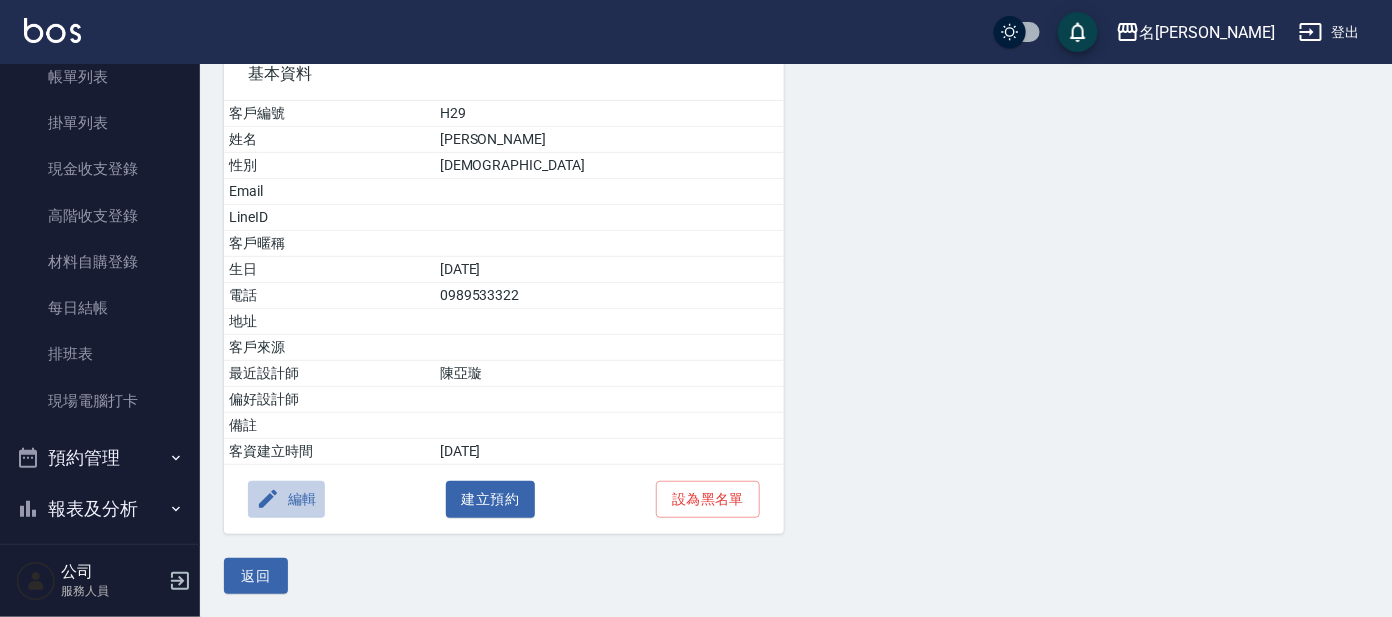 click on "編輯" at bounding box center [286, 499] 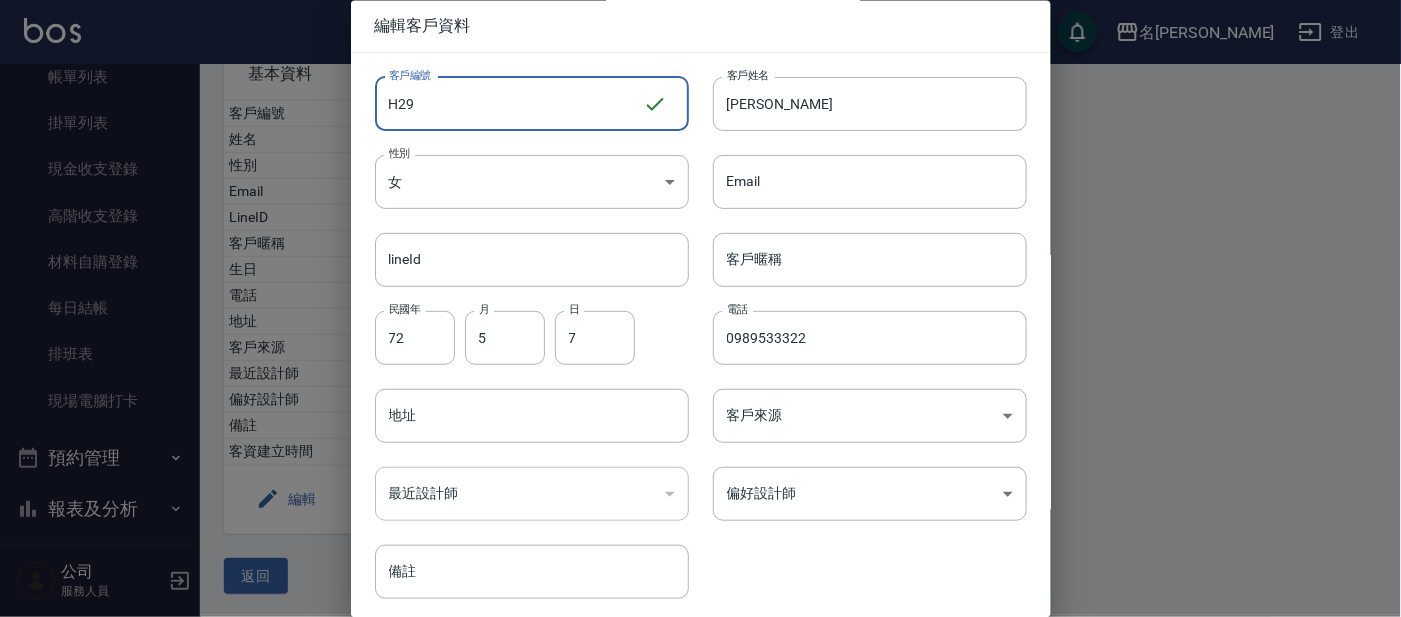 drag, startPoint x: 437, startPoint y: 105, endPoint x: 398, endPoint y: 101, distance: 39.20459 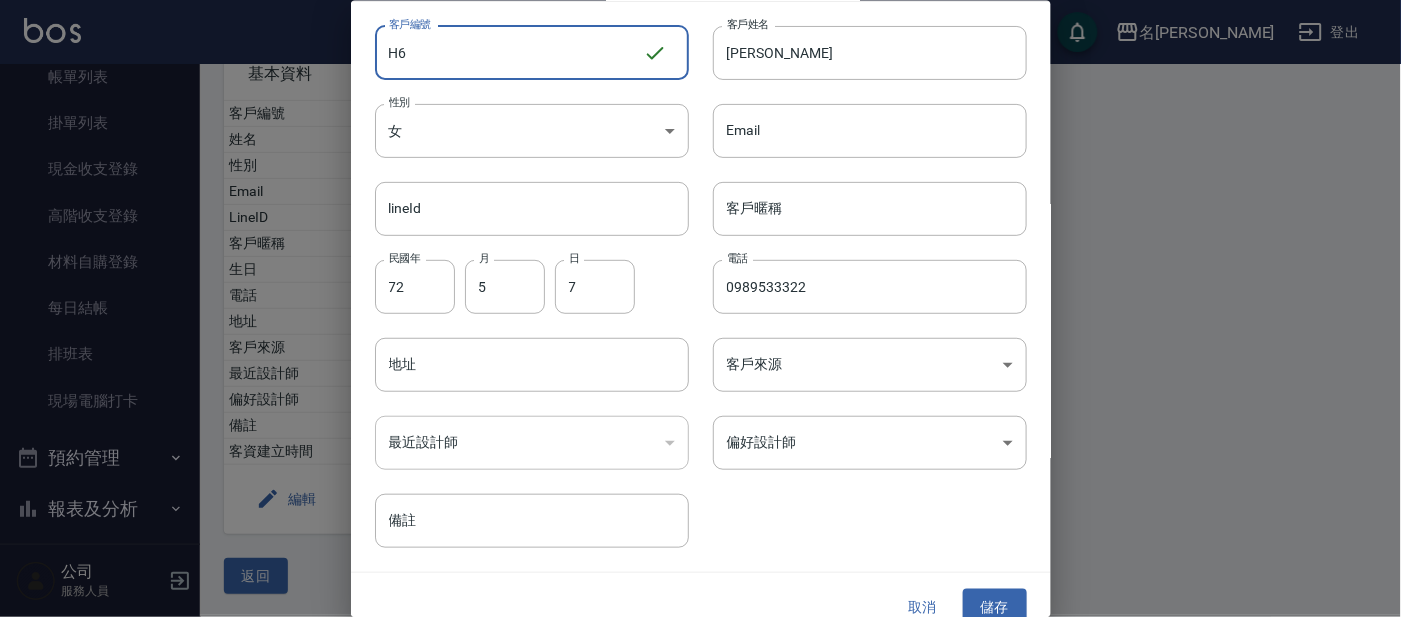 scroll, scrollTop: 75, scrollLeft: 0, axis: vertical 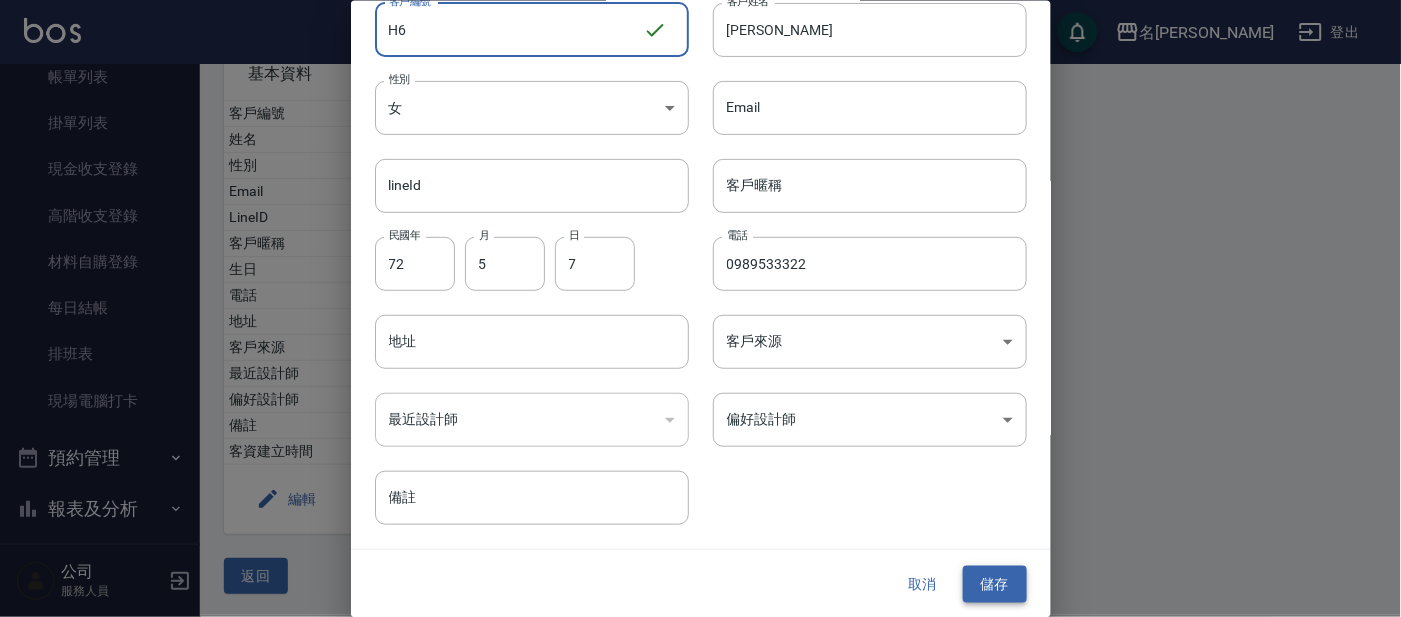 type on "H6" 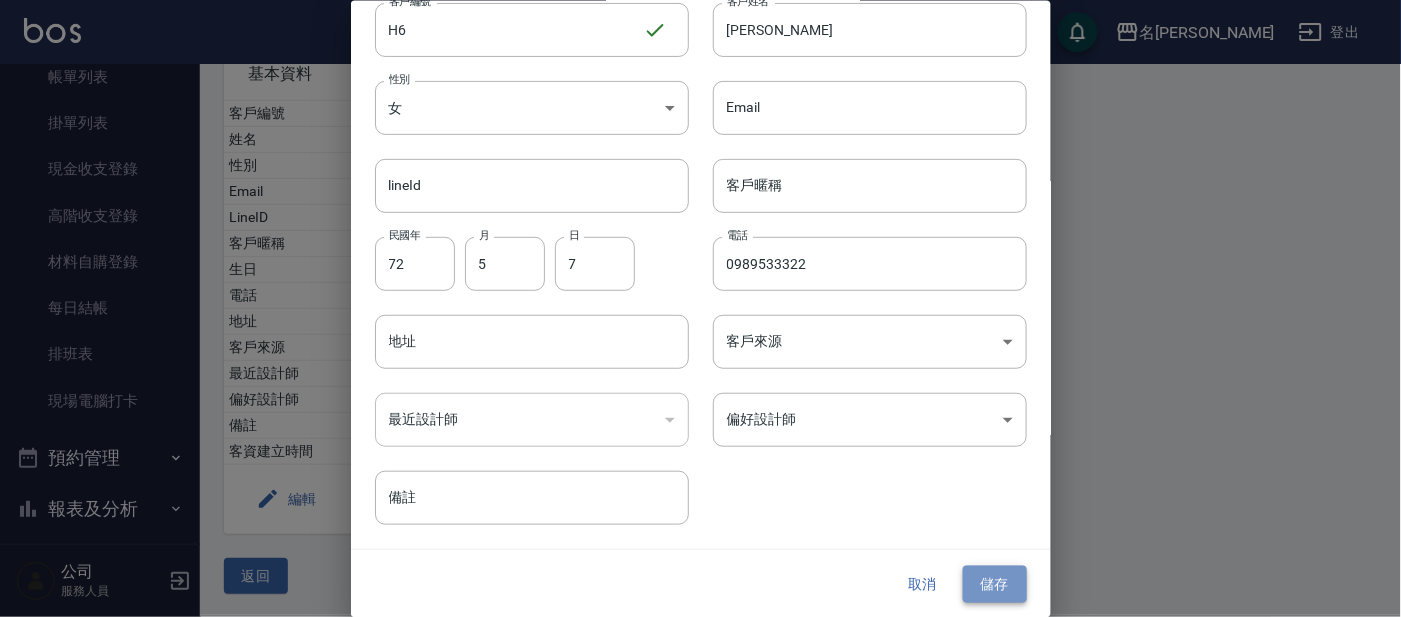 click on "儲存" at bounding box center [995, 584] 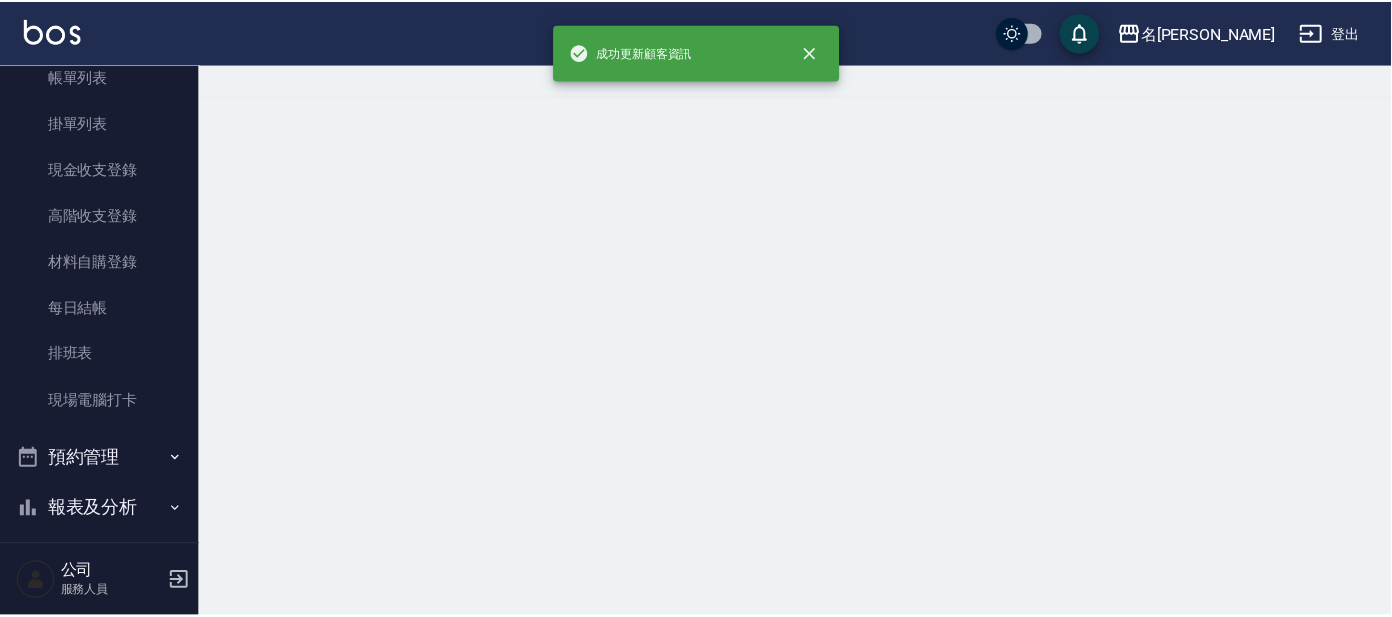 scroll, scrollTop: 0, scrollLeft: 0, axis: both 